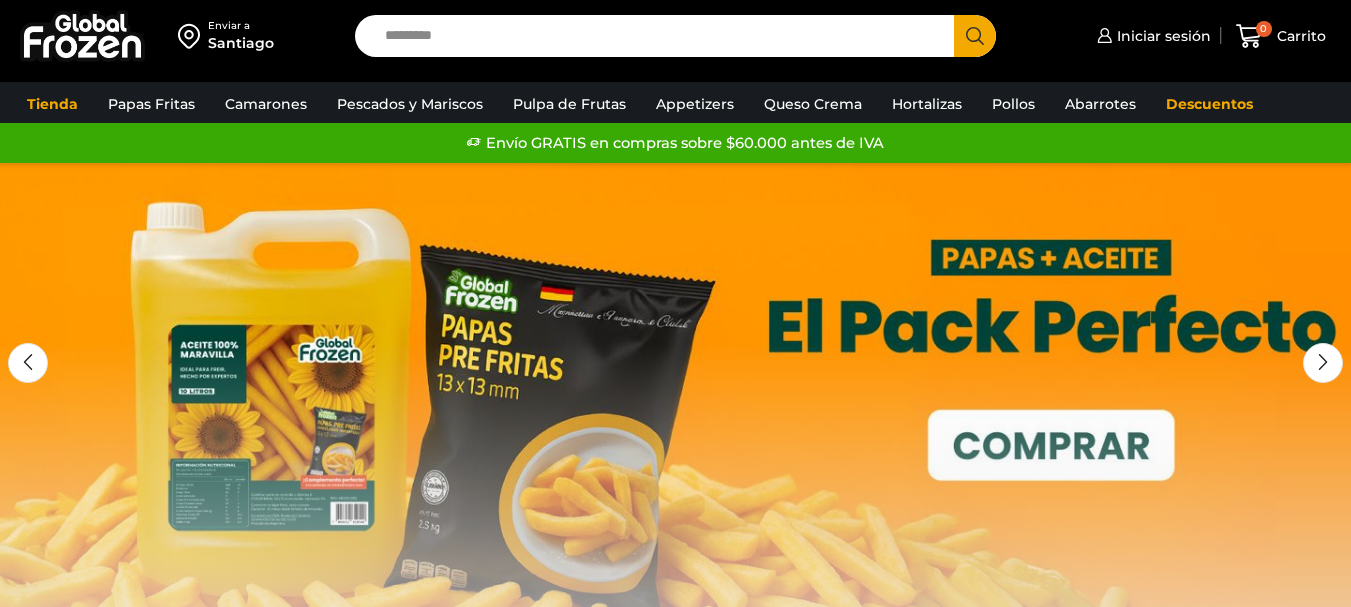 scroll, scrollTop: 0, scrollLeft: 0, axis: both 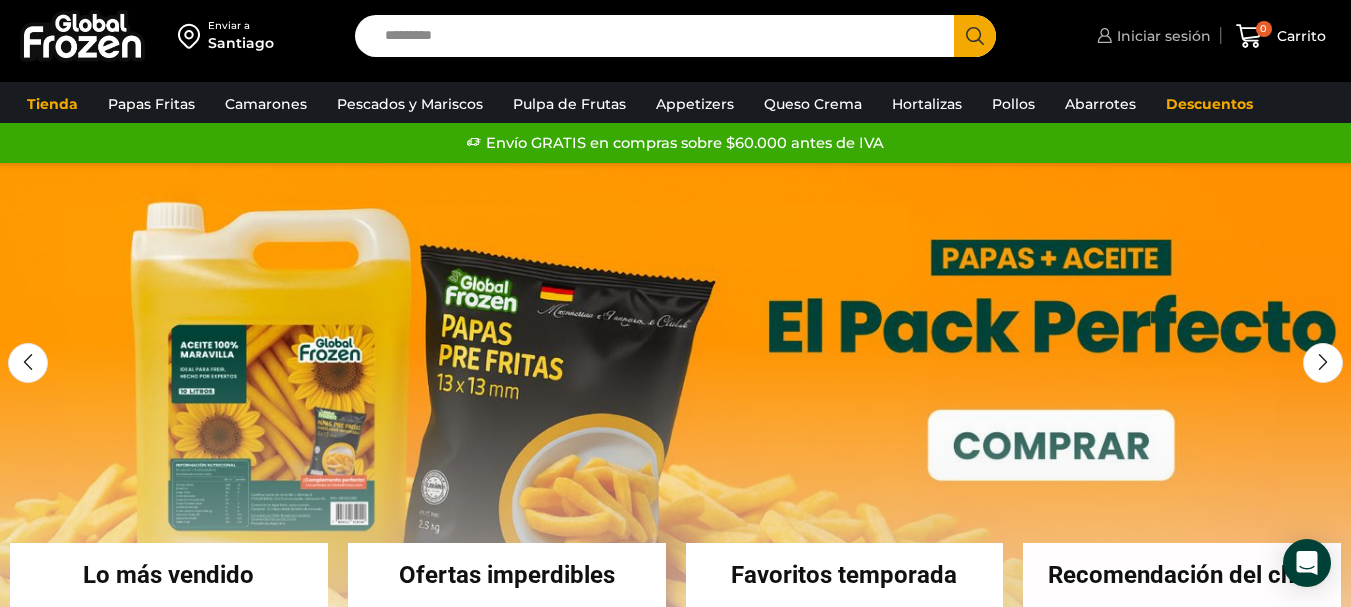 click on "Iniciar sesión" at bounding box center (1151, 36) 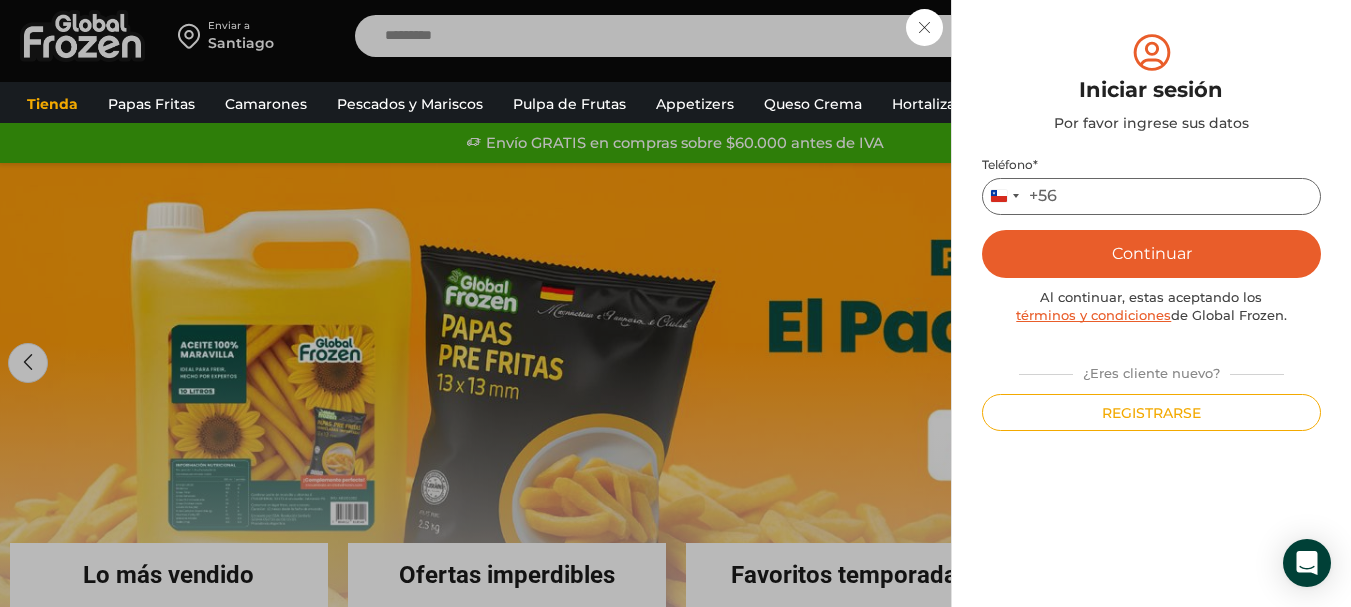 click on "Teléfono
*" at bounding box center (1151, 196) 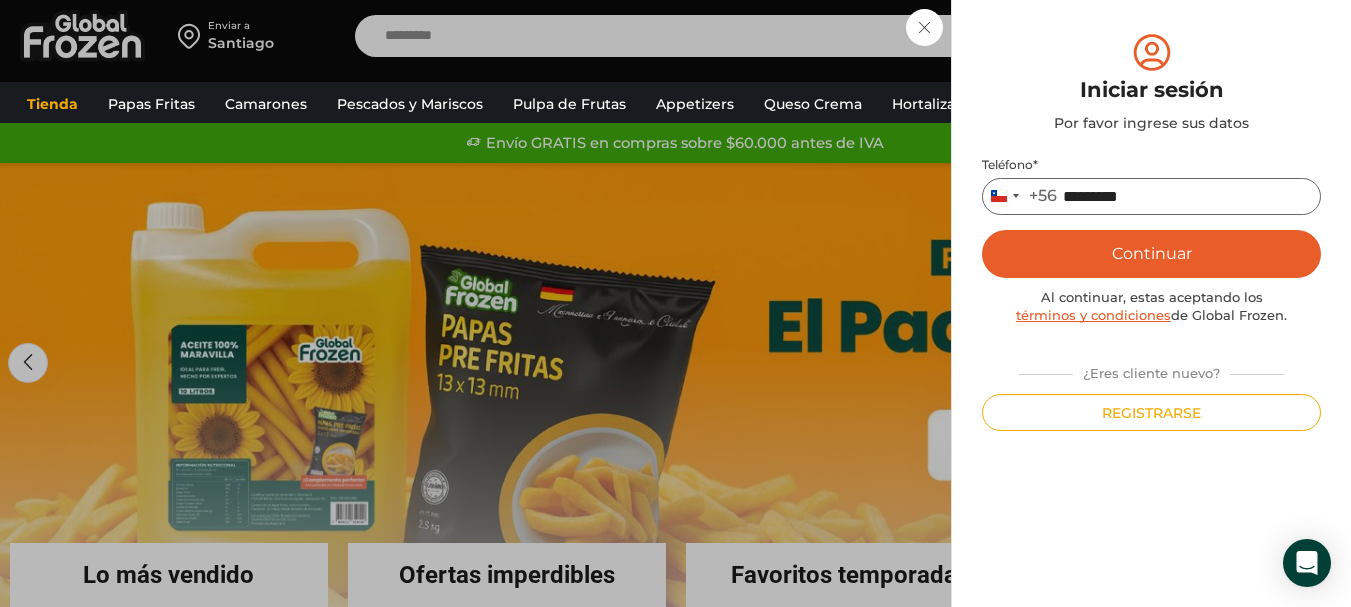 type on "*********" 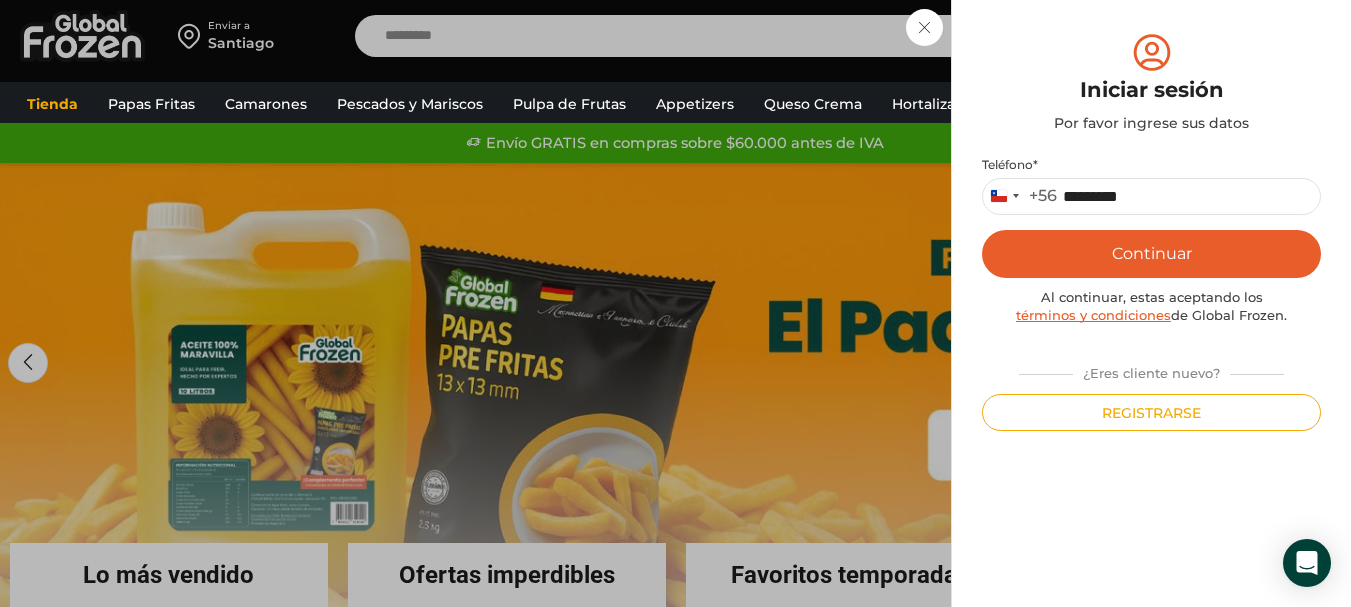 click on "Continuar" at bounding box center [1151, 254] 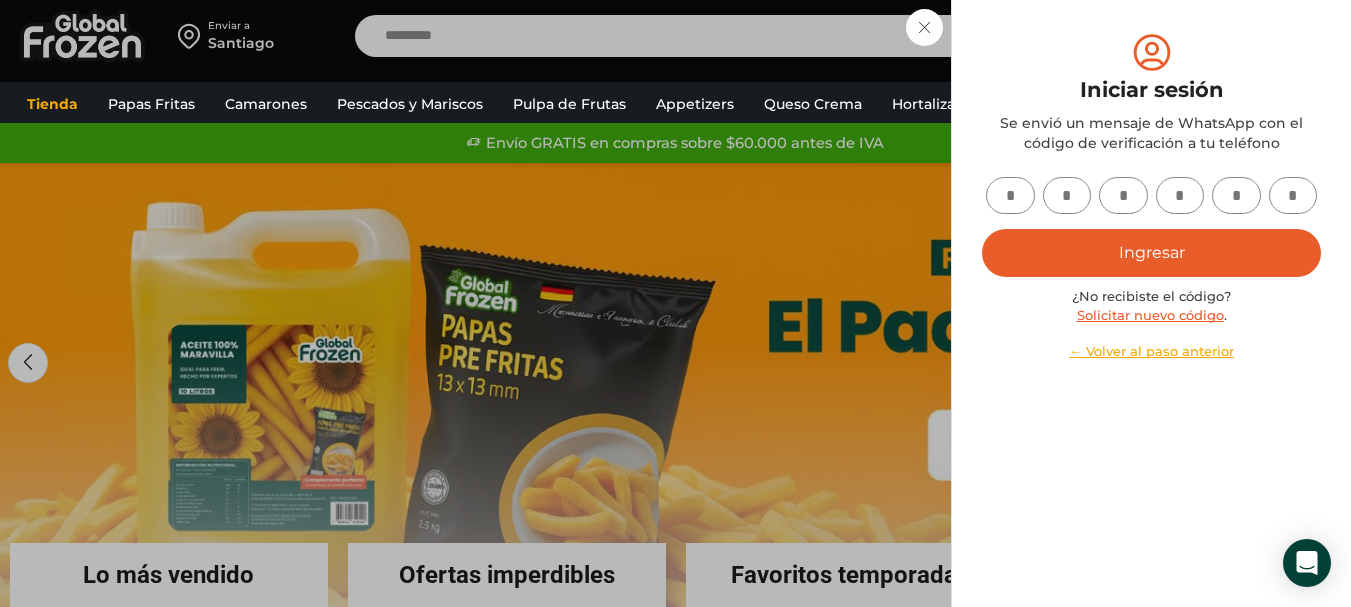 click at bounding box center (1010, 195) 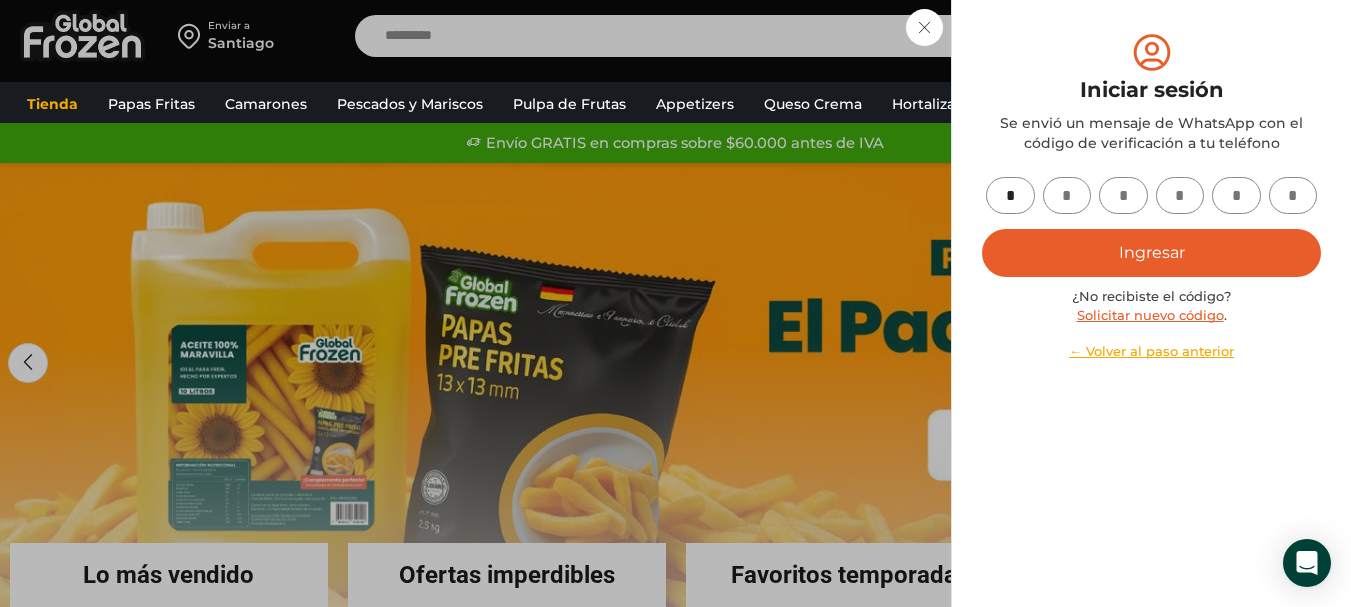 type on "*" 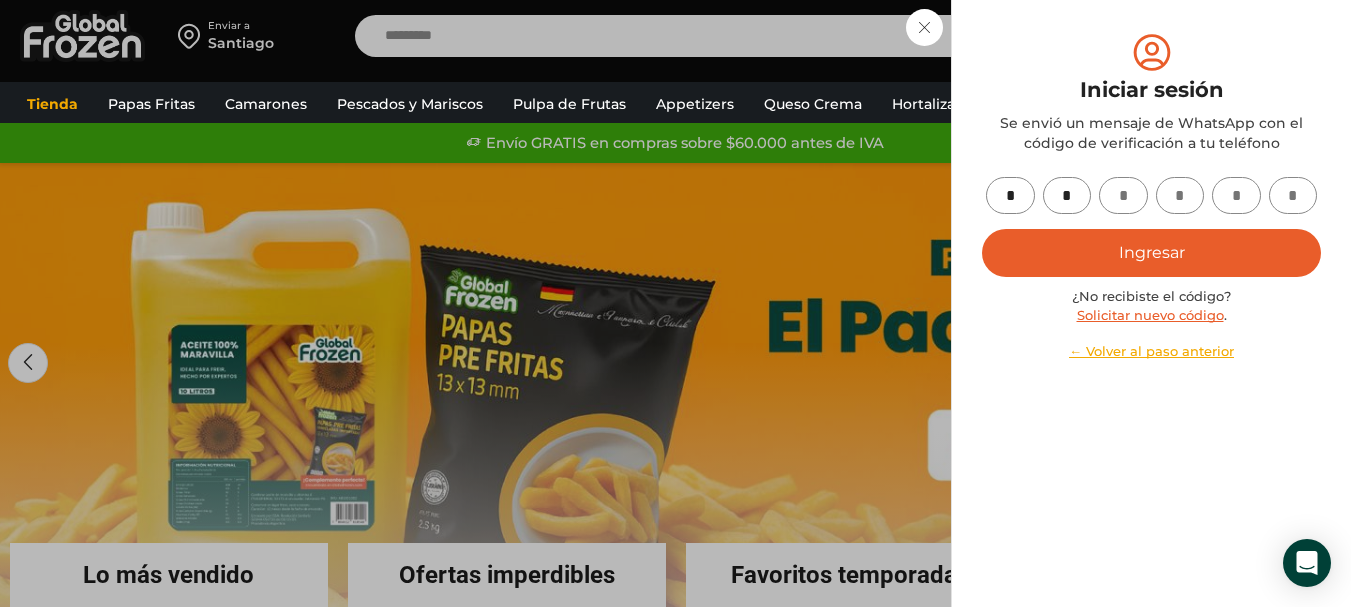 type on "*" 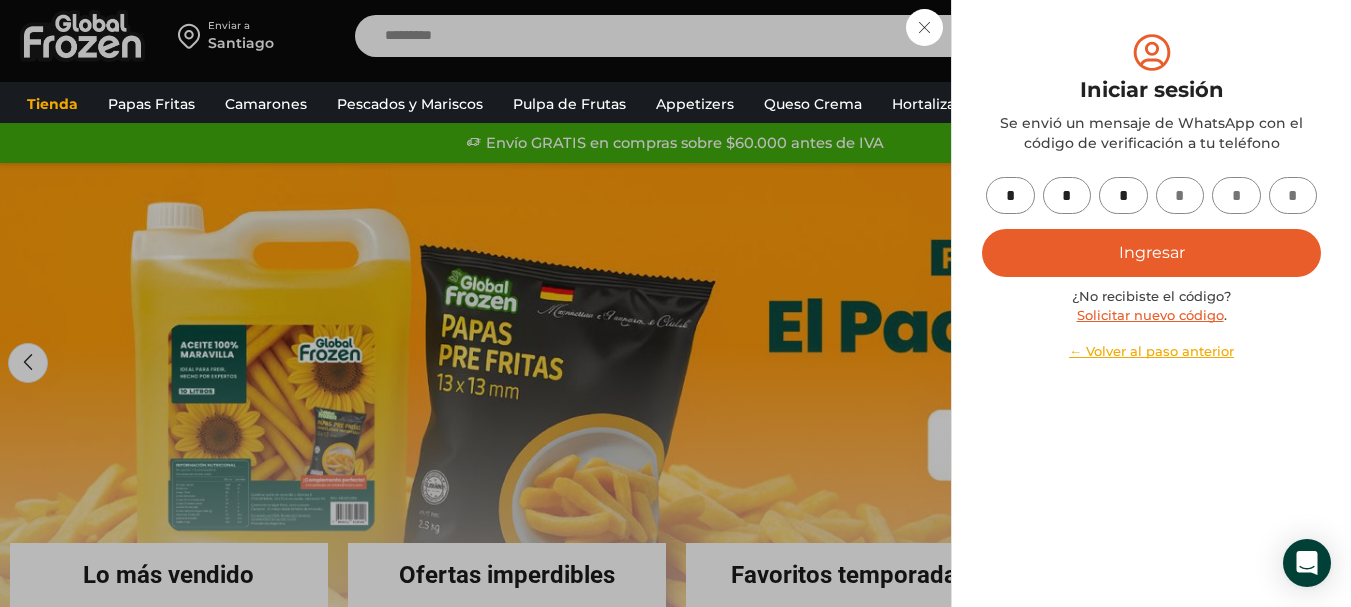 type on "*" 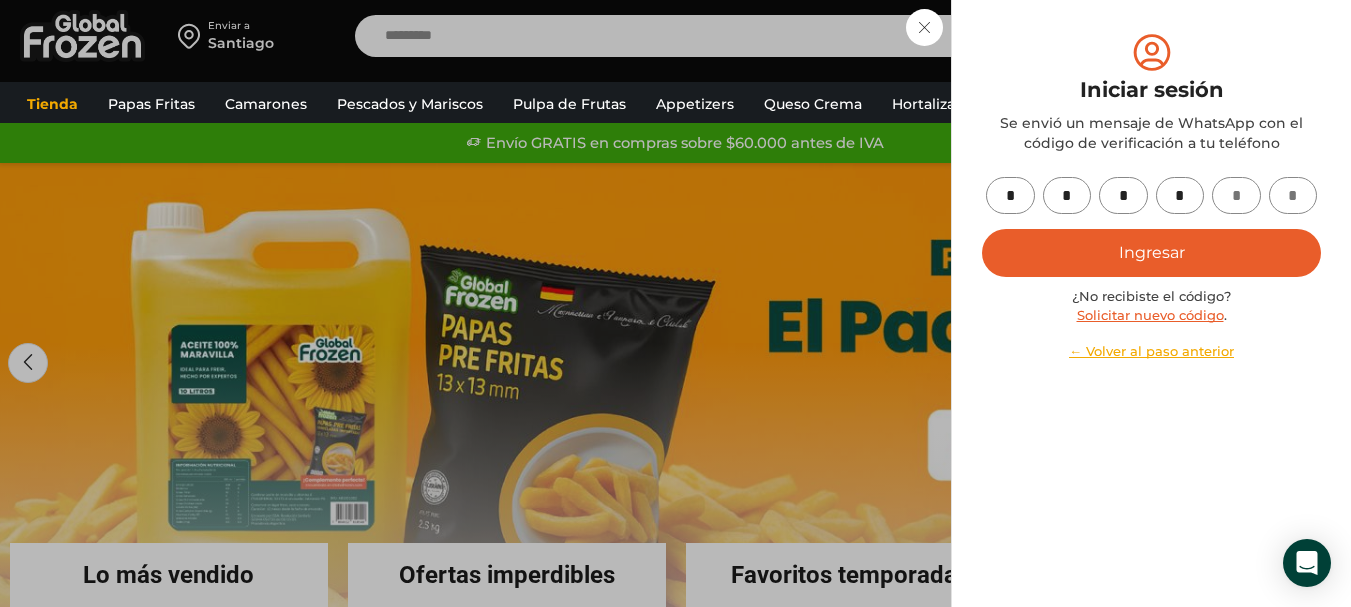 type on "*" 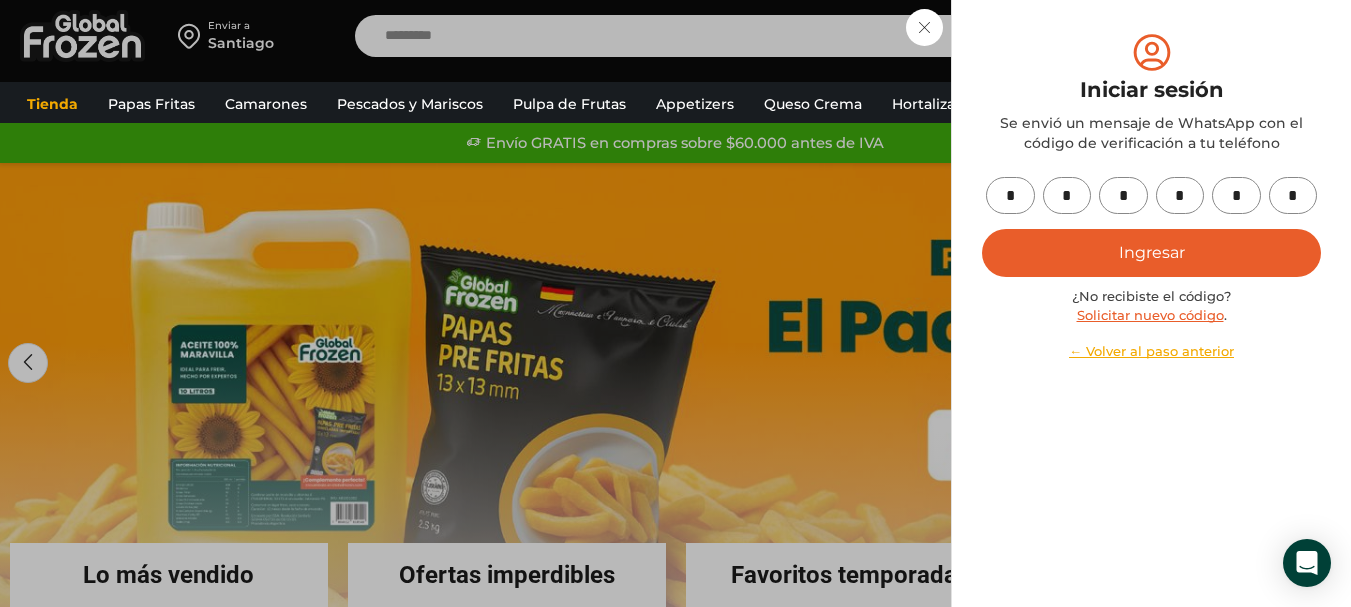 type on "*" 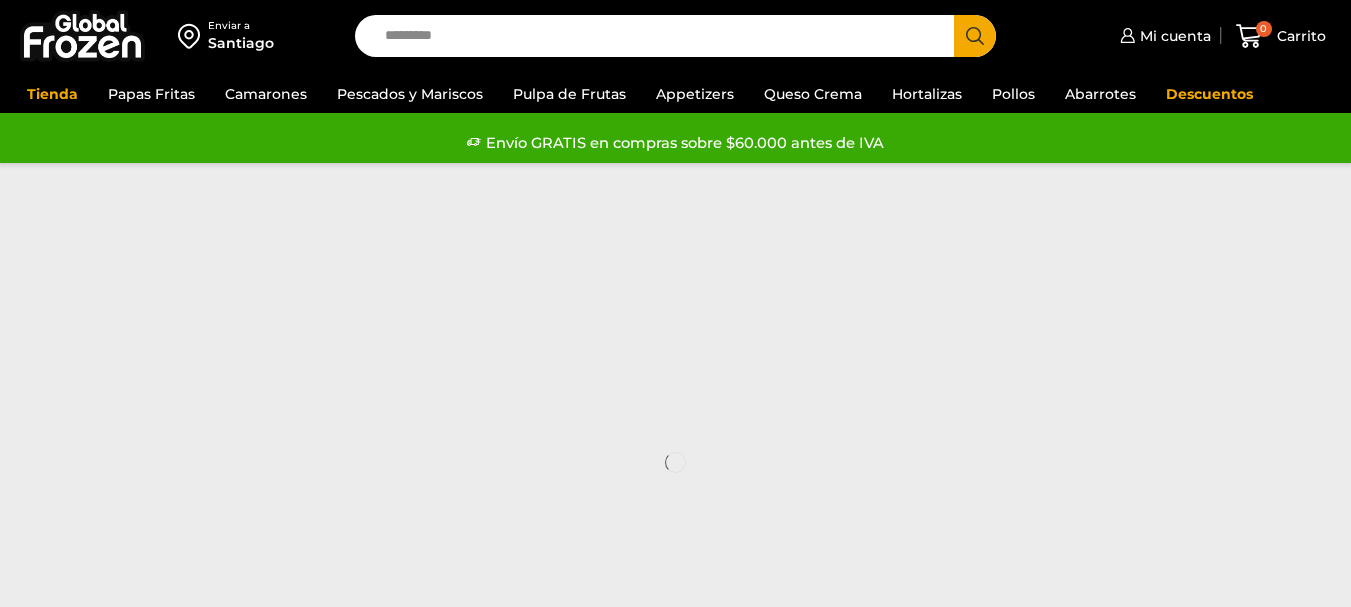 scroll, scrollTop: 0, scrollLeft: 0, axis: both 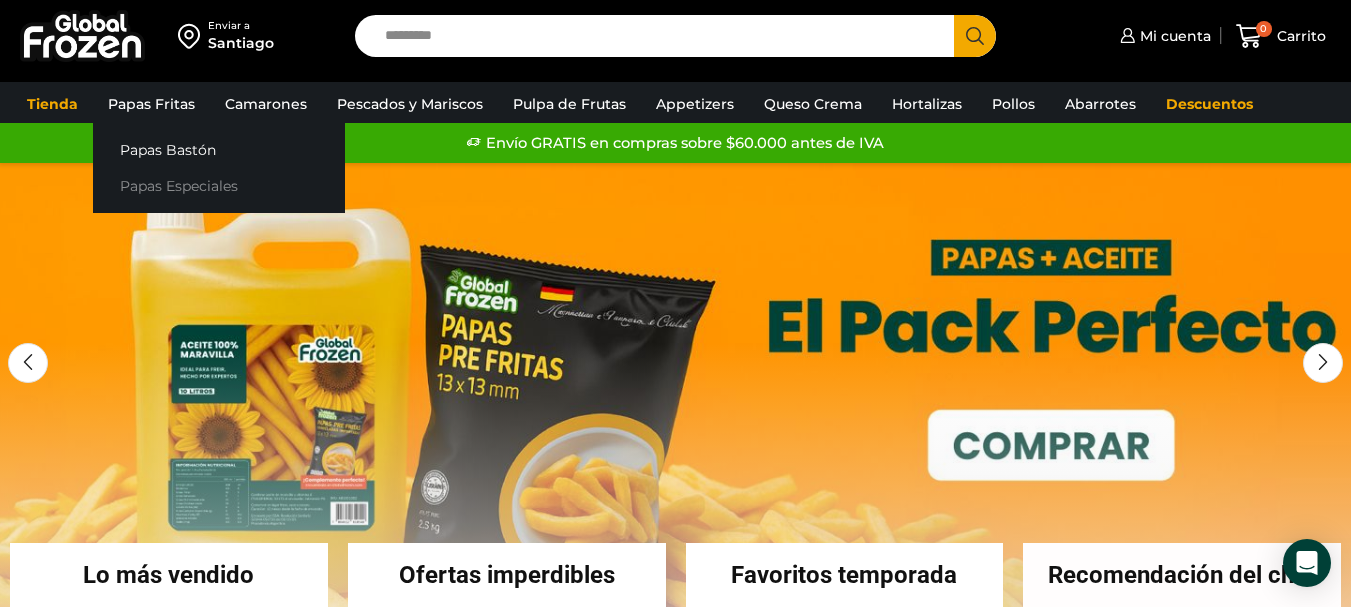 click on "Papas Especiales" at bounding box center [219, 186] 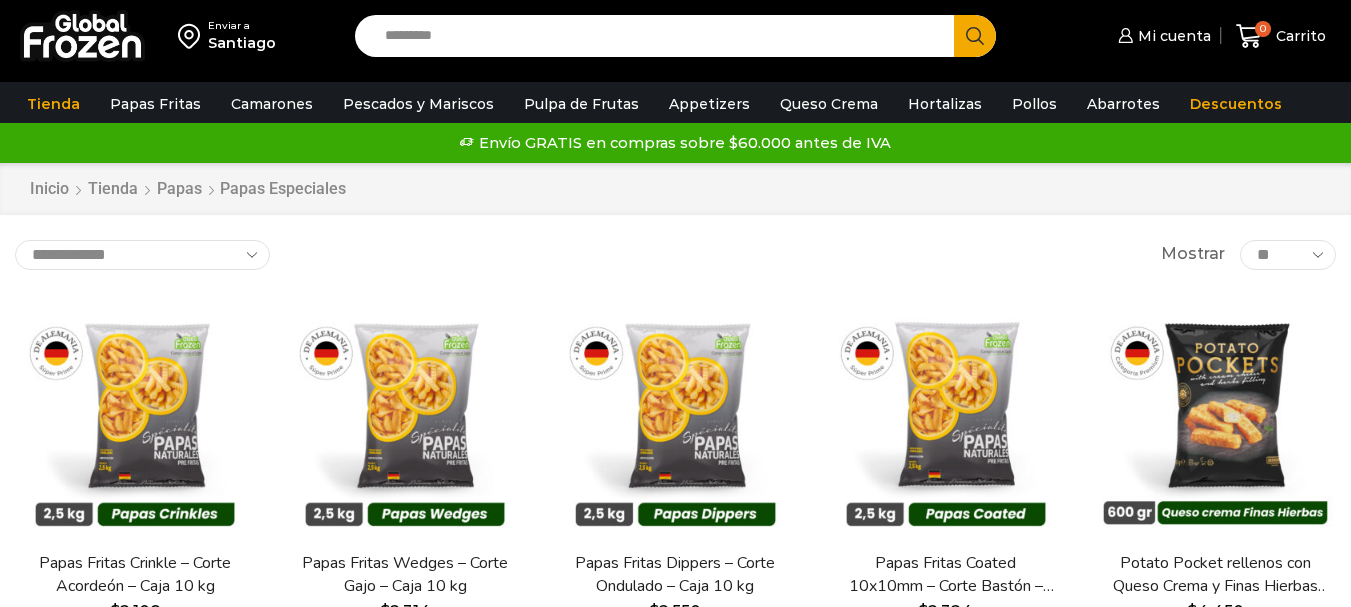scroll, scrollTop: 0, scrollLeft: 0, axis: both 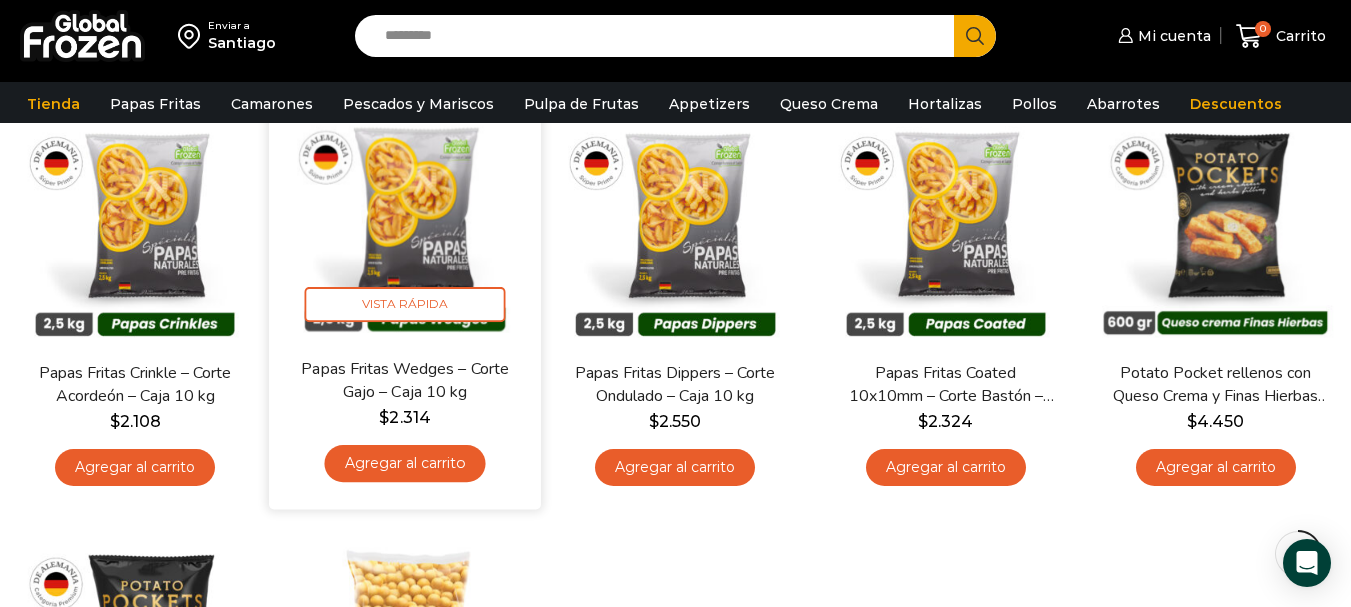 click on "Papas Fritas Wedges – Corte Gajo – Caja 10 kg
$ 2.314
Agregar al carrito" at bounding box center [405, 425] 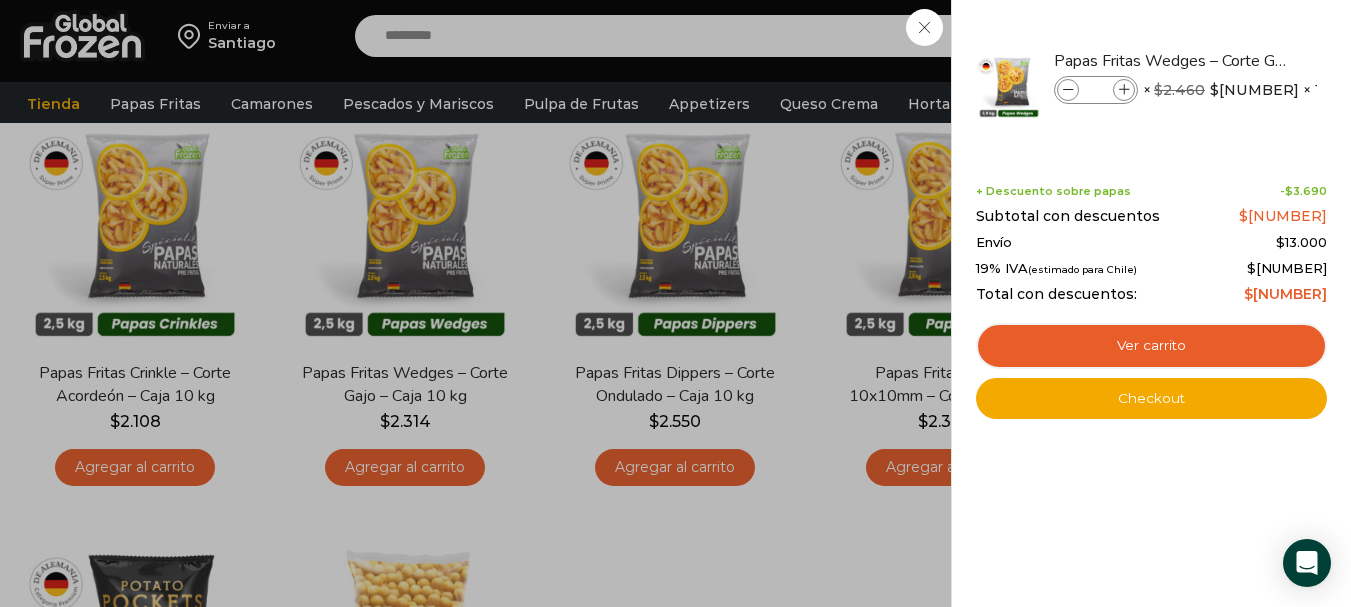 click on "1
Carrito
1
1
Shopping Cart
*" at bounding box center (1281, 36) 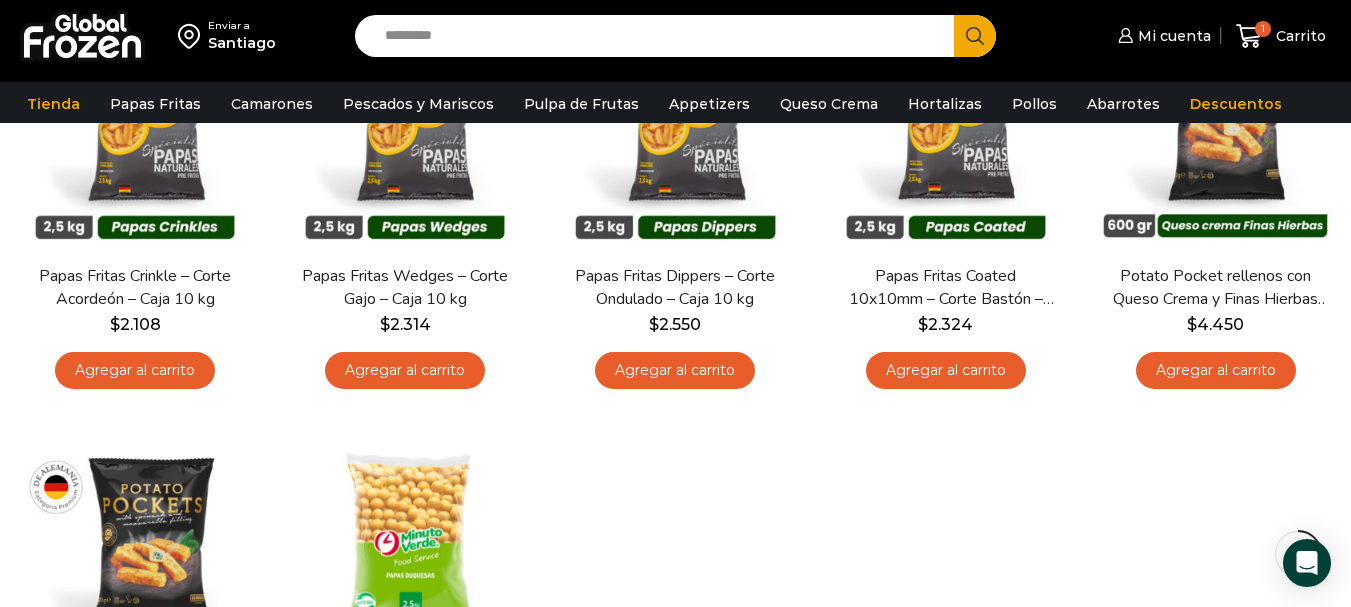 scroll, scrollTop: 100, scrollLeft: 0, axis: vertical 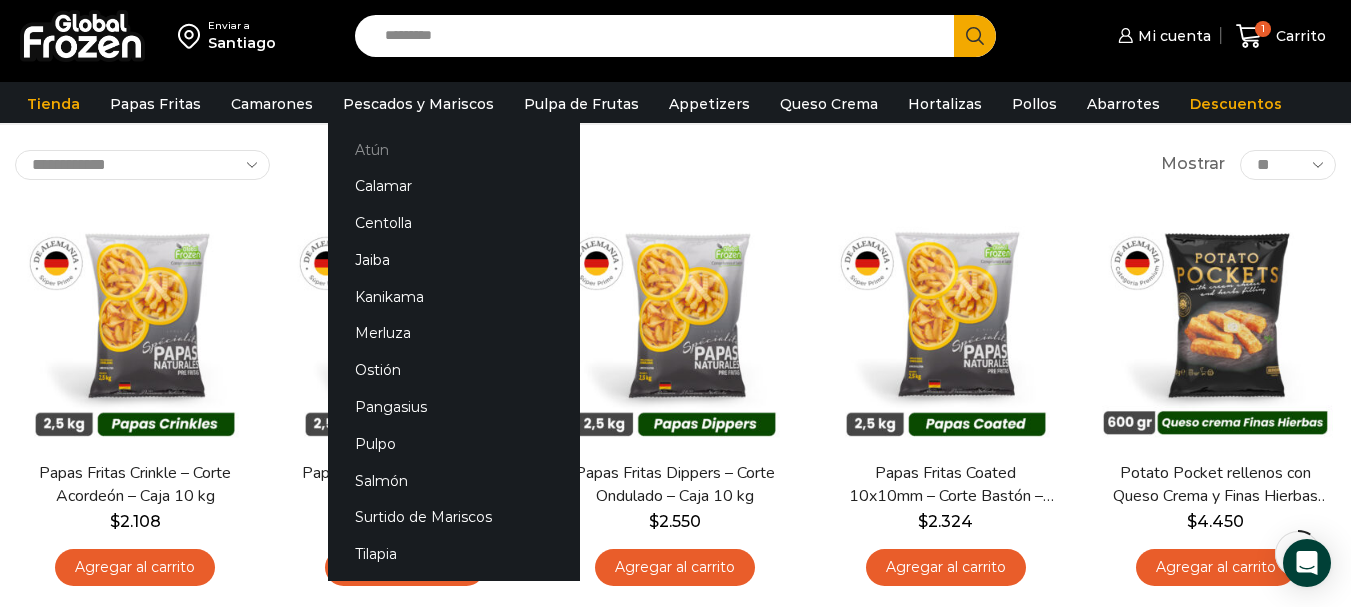 click on "Atún" at bounding box center (454, 149) 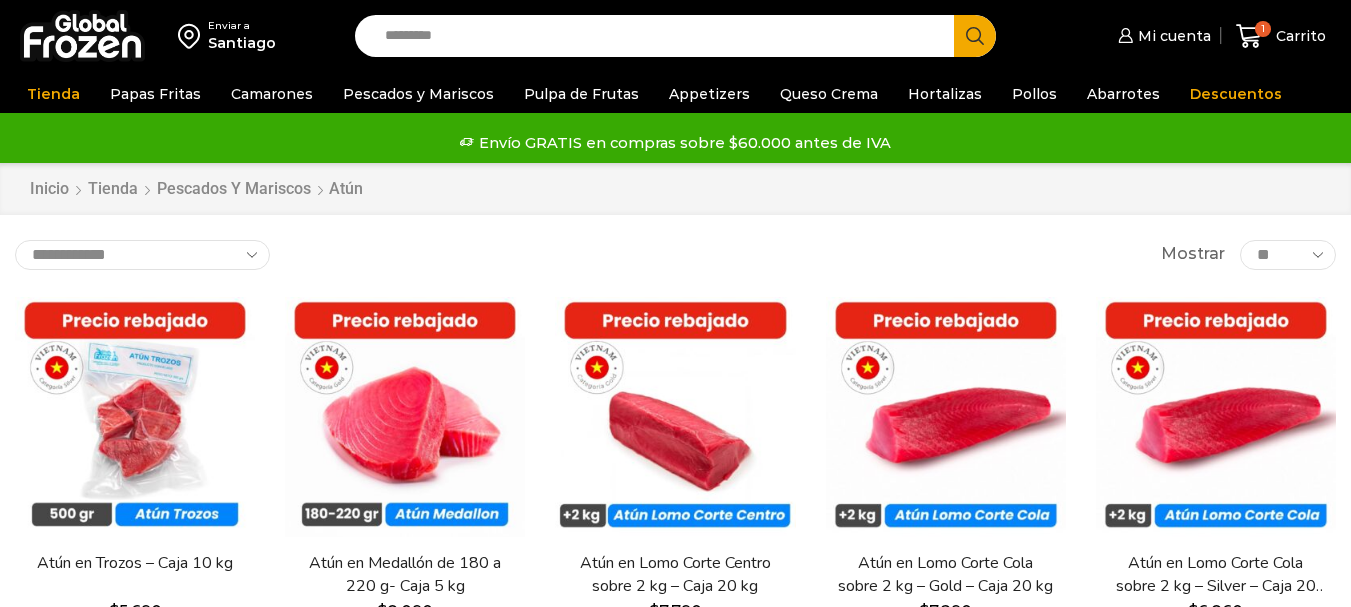 scroll, scrollTop: 0, scrollLeft: 0, axis: both 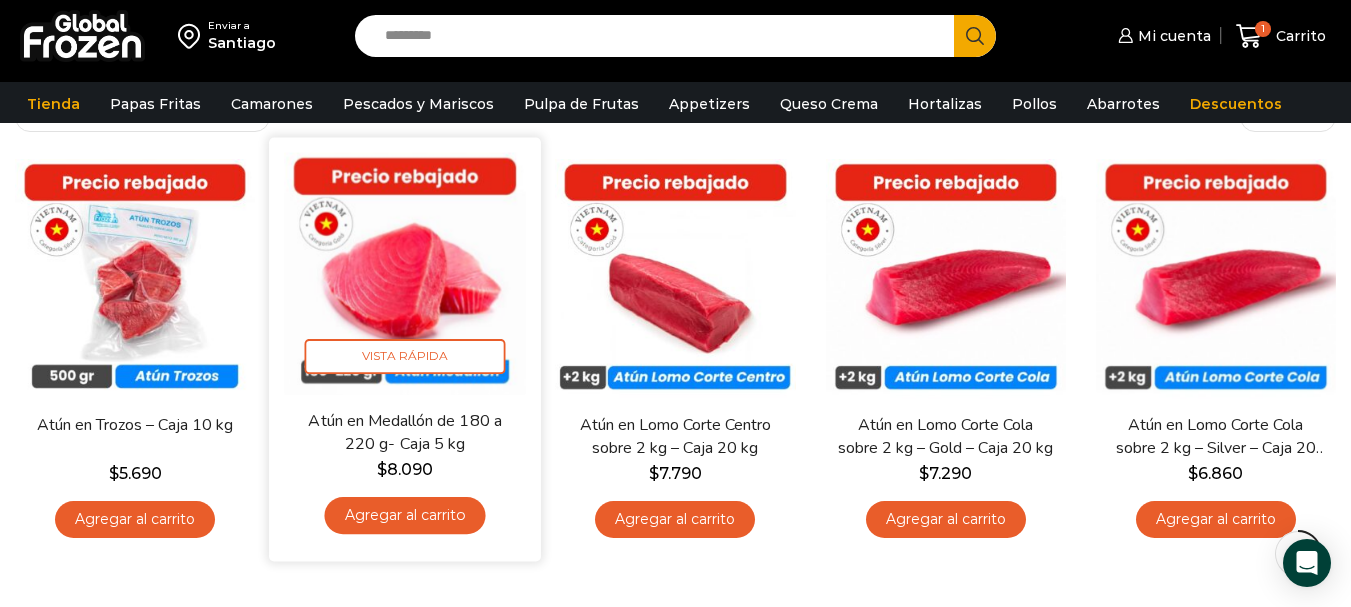click on "Agregar al carrito" at bounding box center [405, 515] 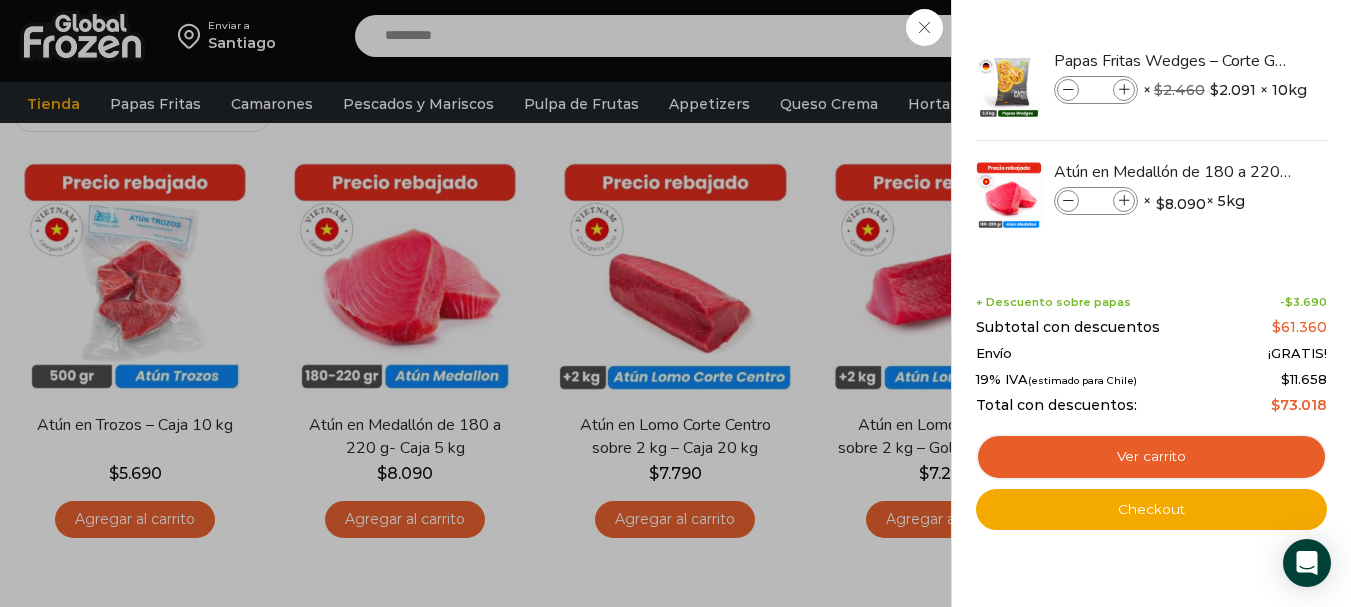 drag, startPoint x: 509, startPoint y: 15, endPoint x: 522, endPoint y: 23, distance: 15.264338 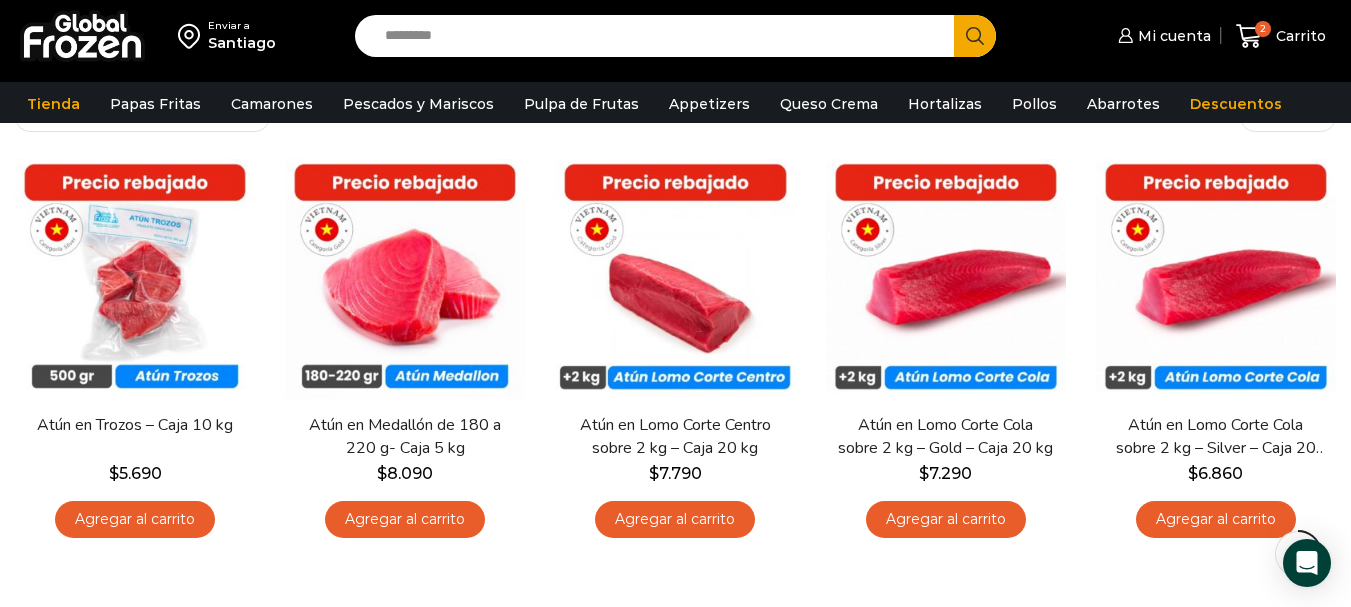 click on "Search input" at bounding box center (659, 36) 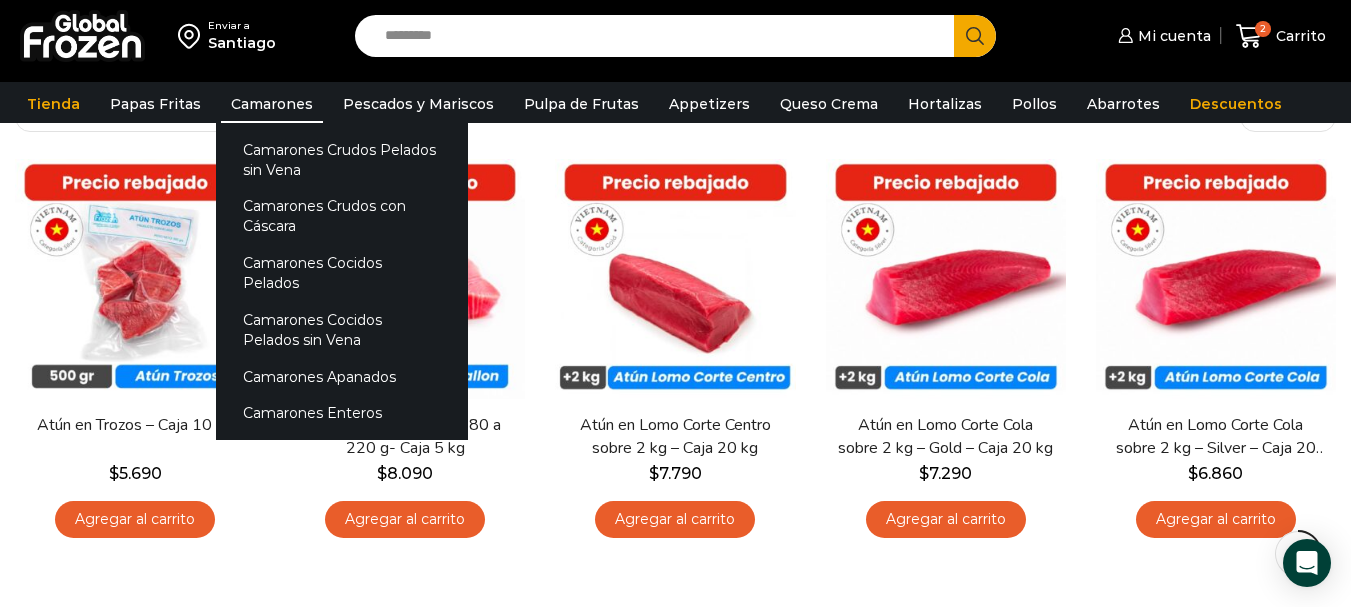 click on "Camarones" at bounding box center (272, 104) 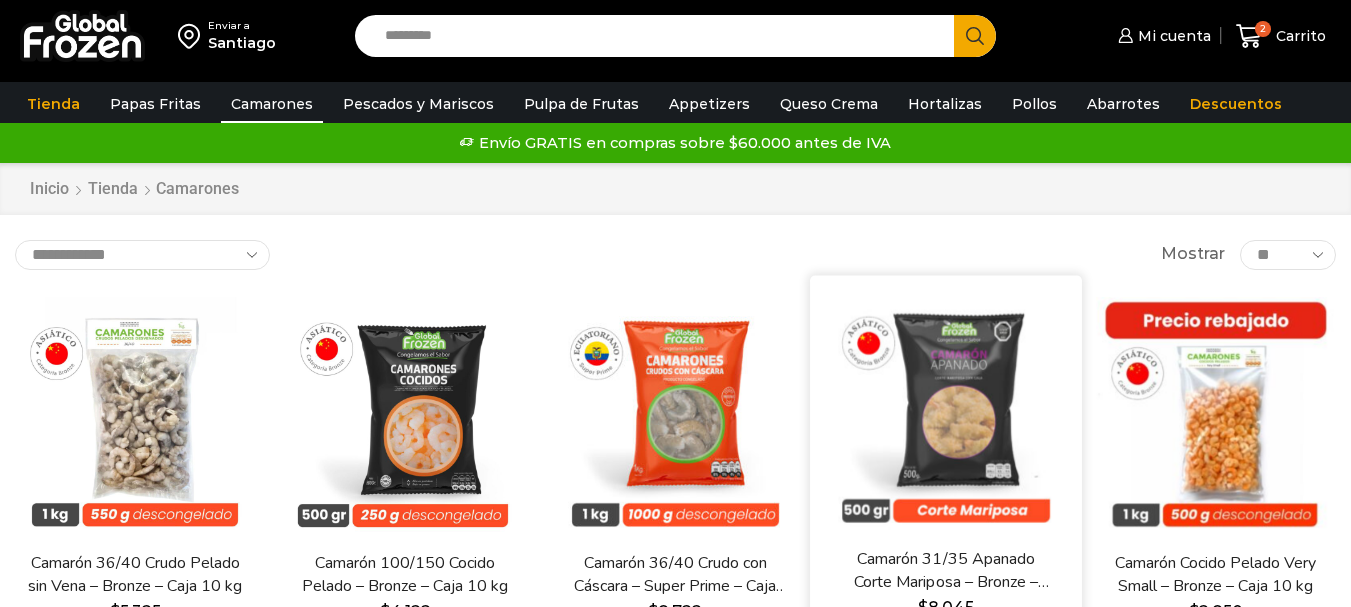 scroll, scrollTop: 0, scrollLeft: 0, axis: both 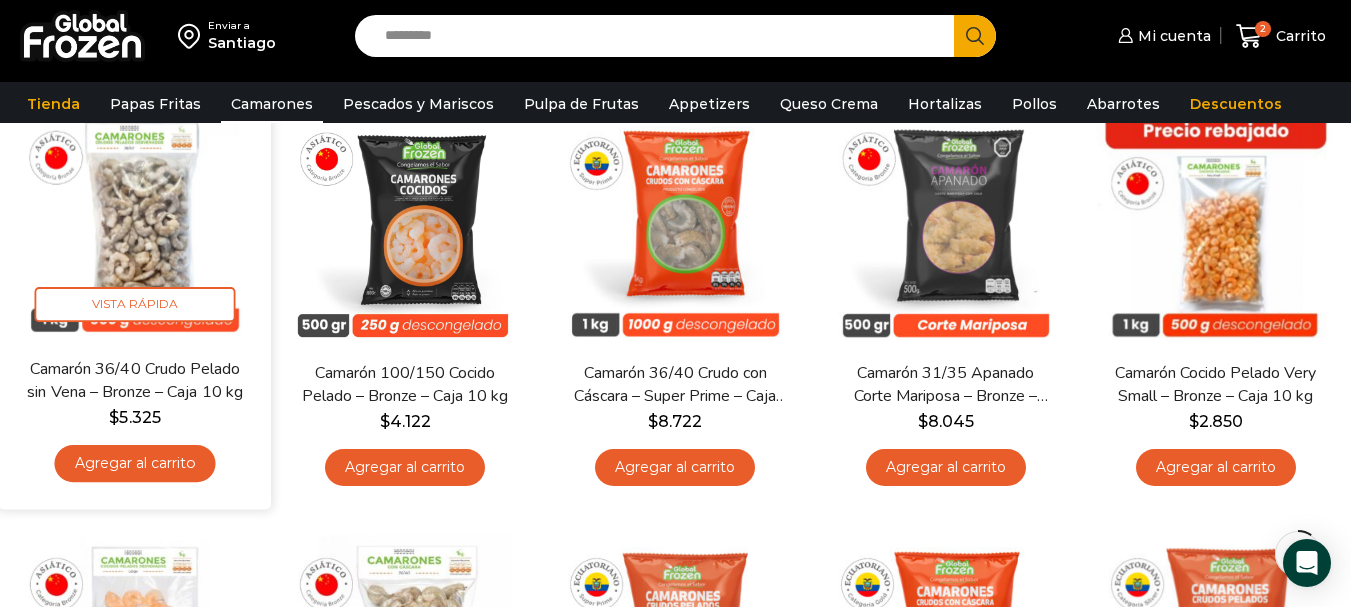 click on "Agregar al carrito" at bounding box center [135, 463] 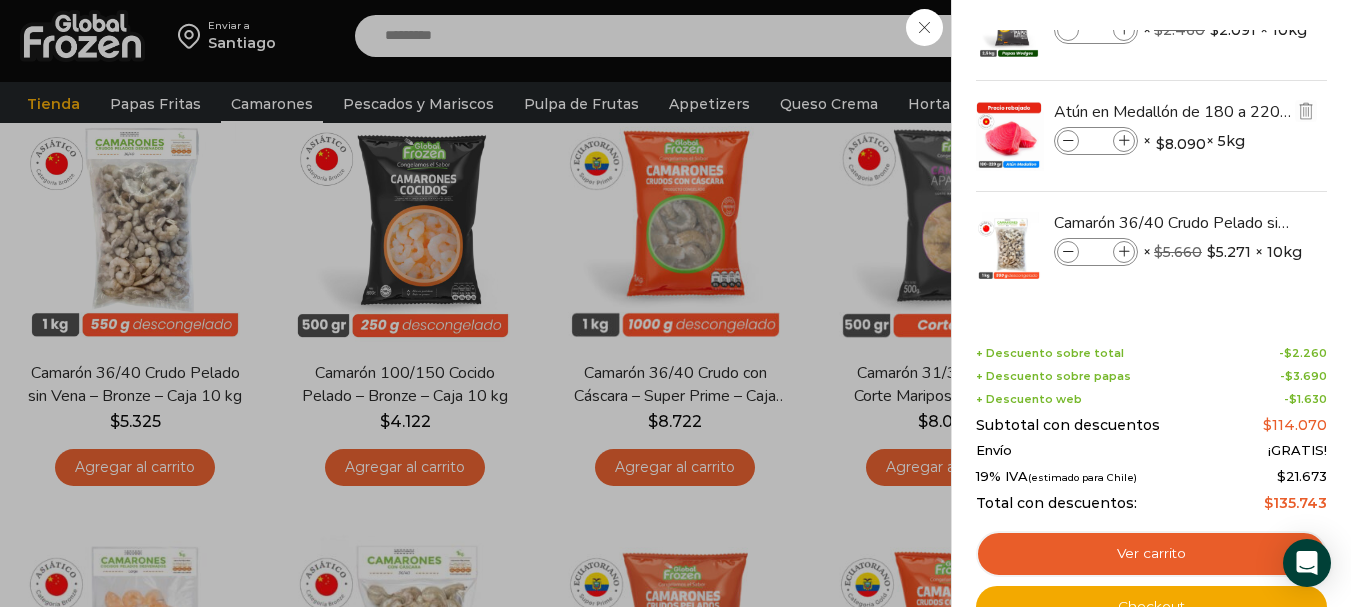 scroll, scrollTop: 0, scrollLeft: 0, axis: both 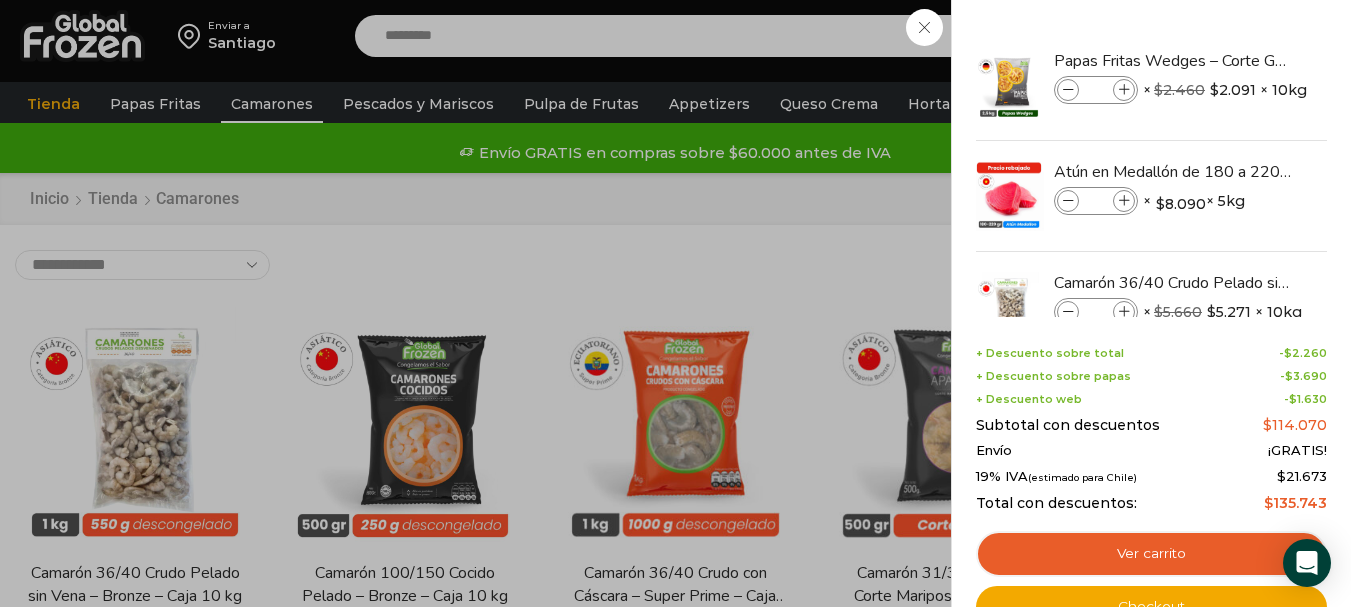 click on "3
Carrito
3
3
Shopping Cart
*" at bounding box center (1281, 36) 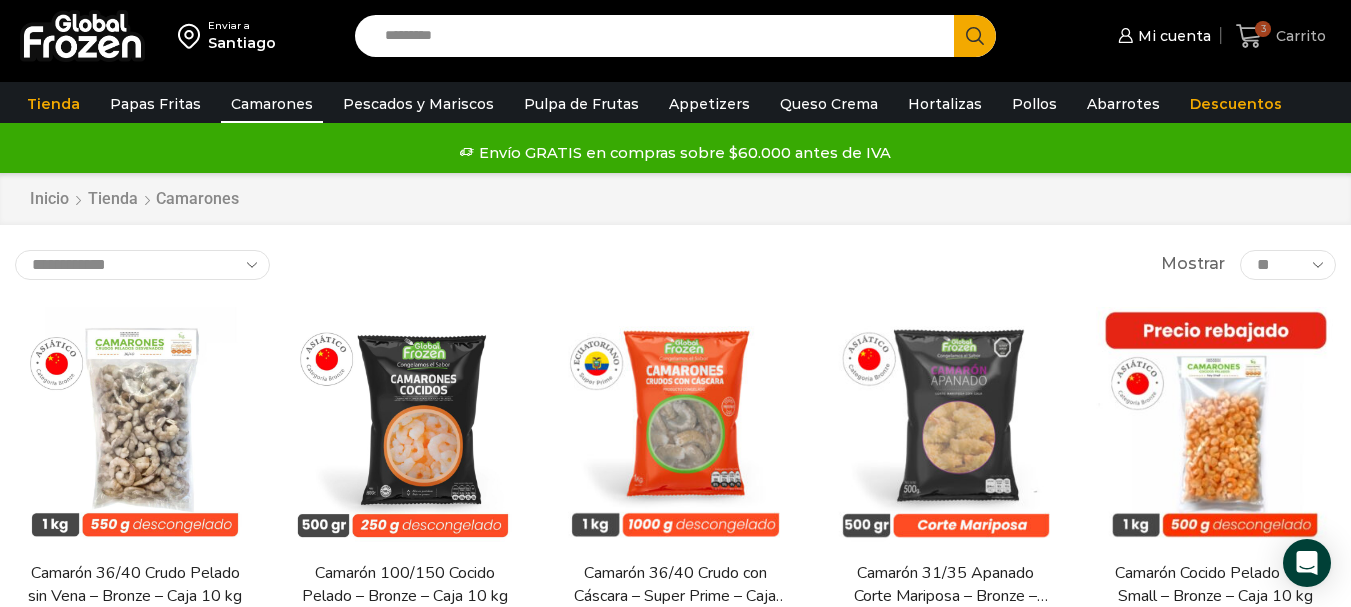 click on "3" at bounding box center [1263, 29] 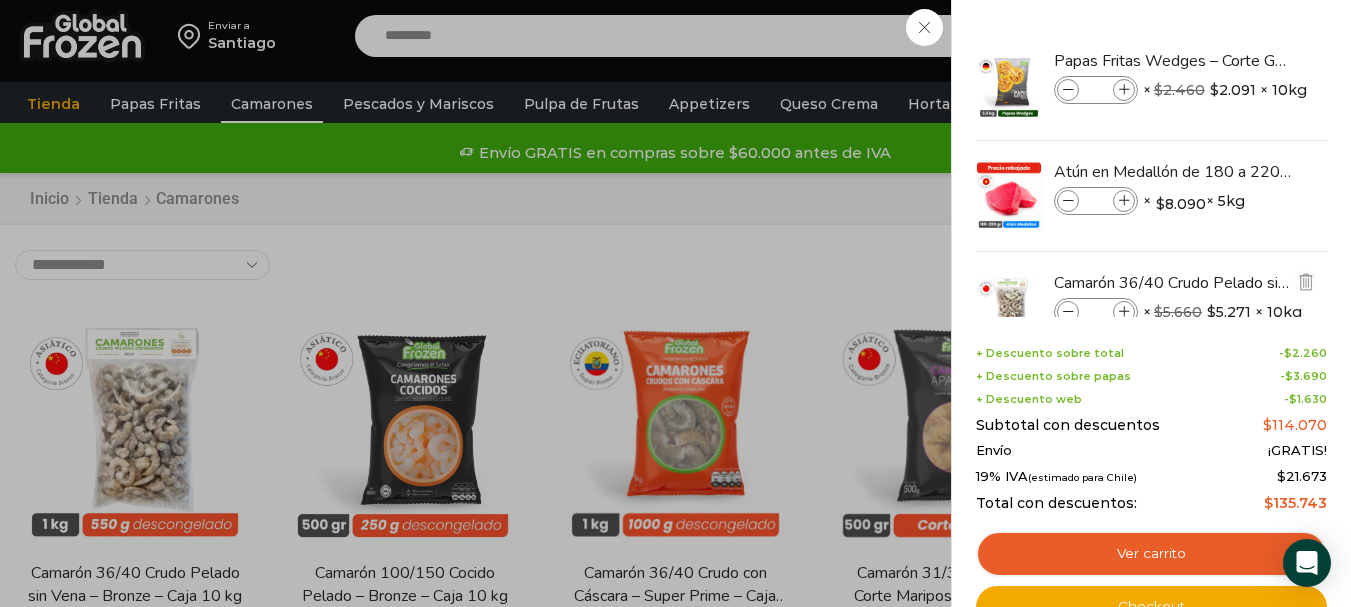 click at bounding box center (1124, 312) 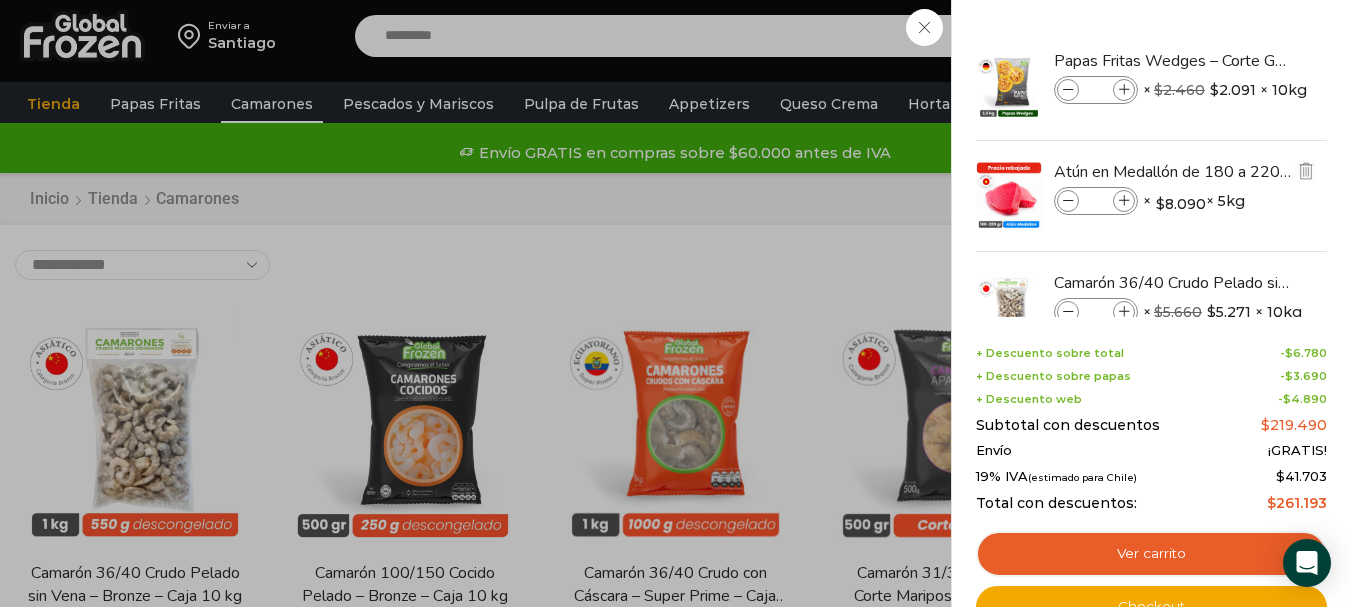 click at bounding box center [1124, 201] 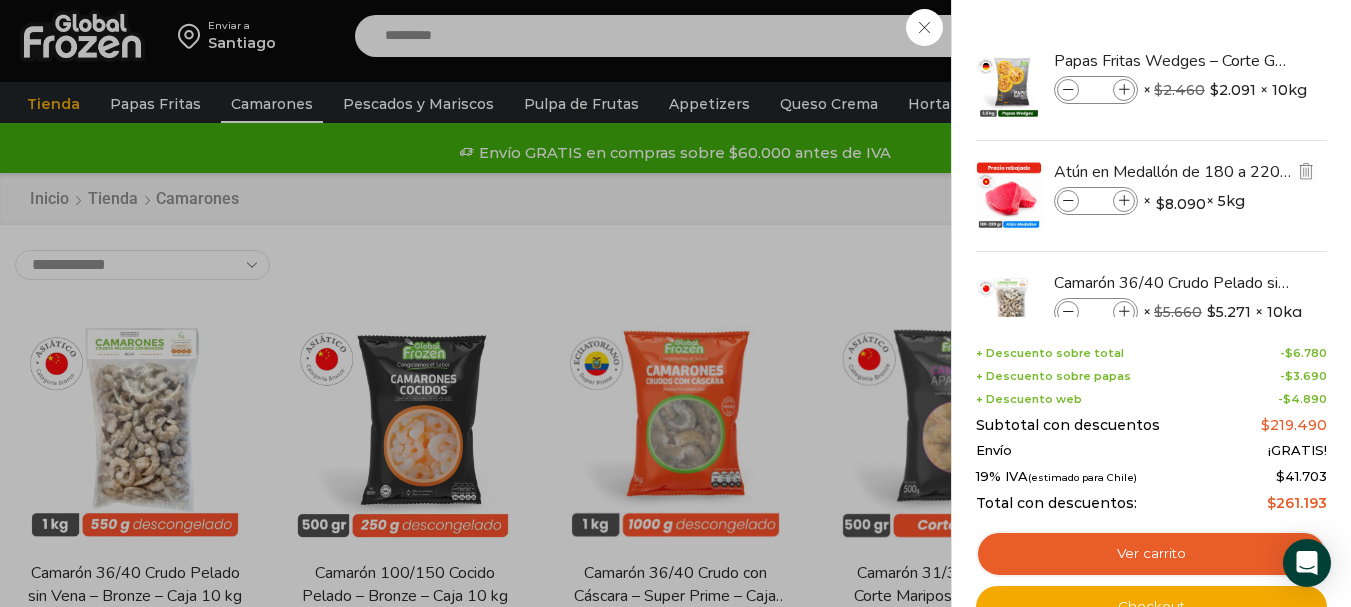 type on "*" 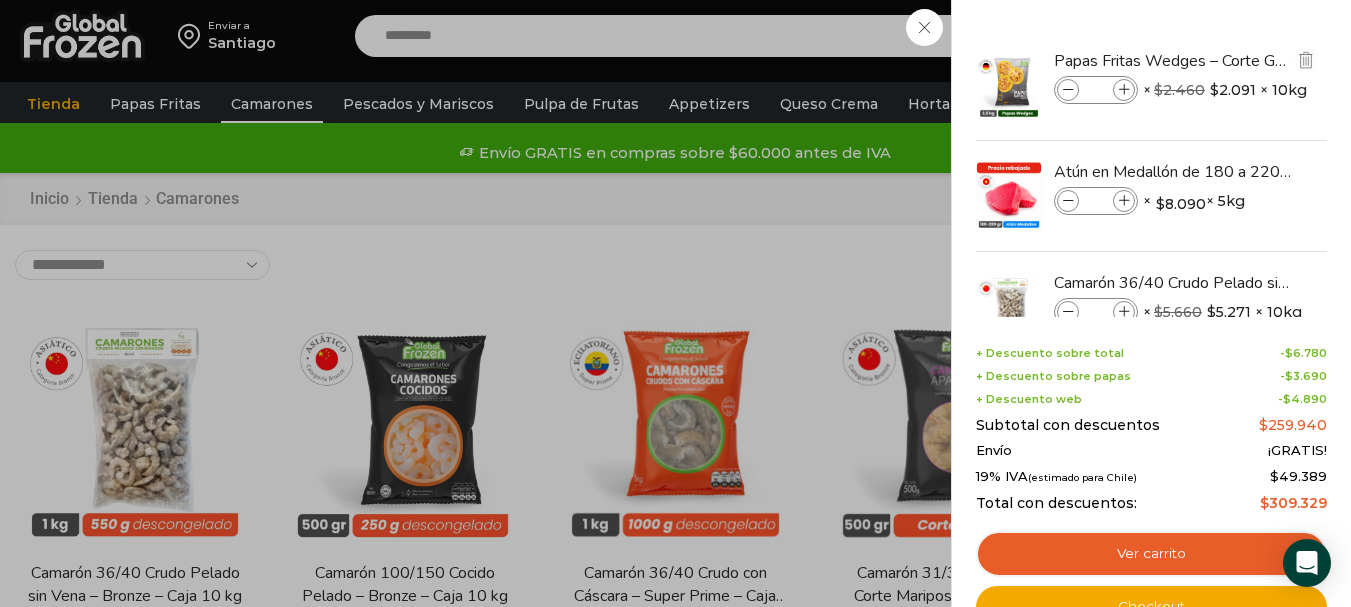click at bounding box center (1124, 90) 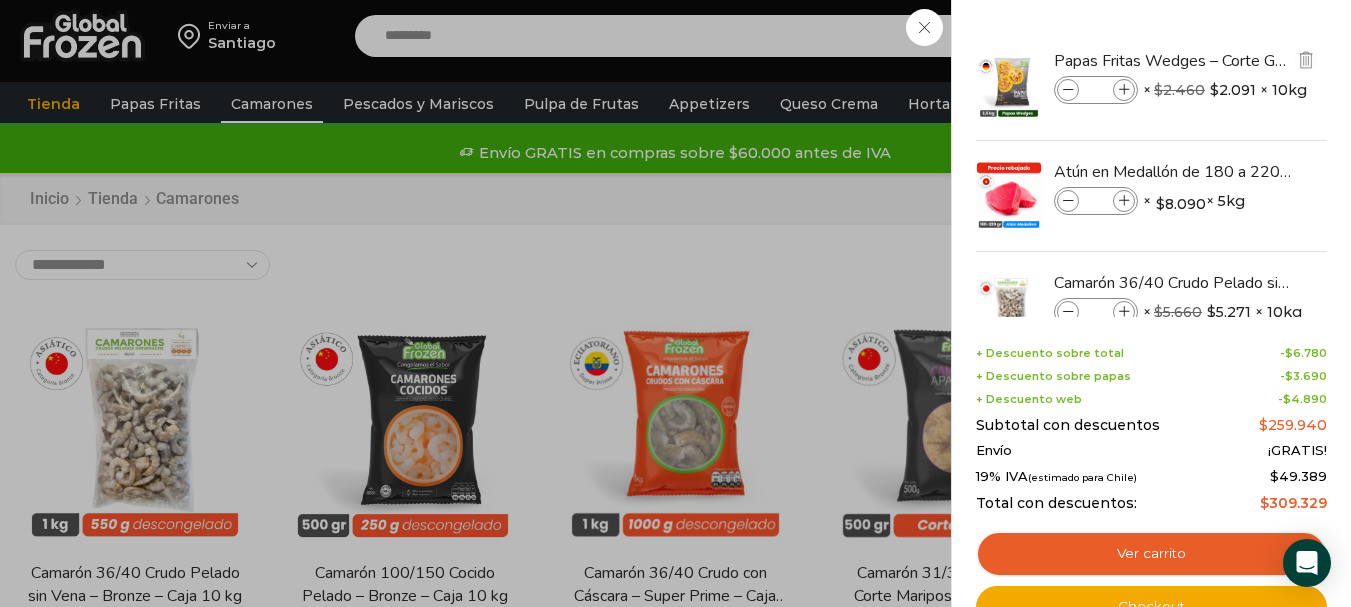 click at bounding box center (1124, 90) 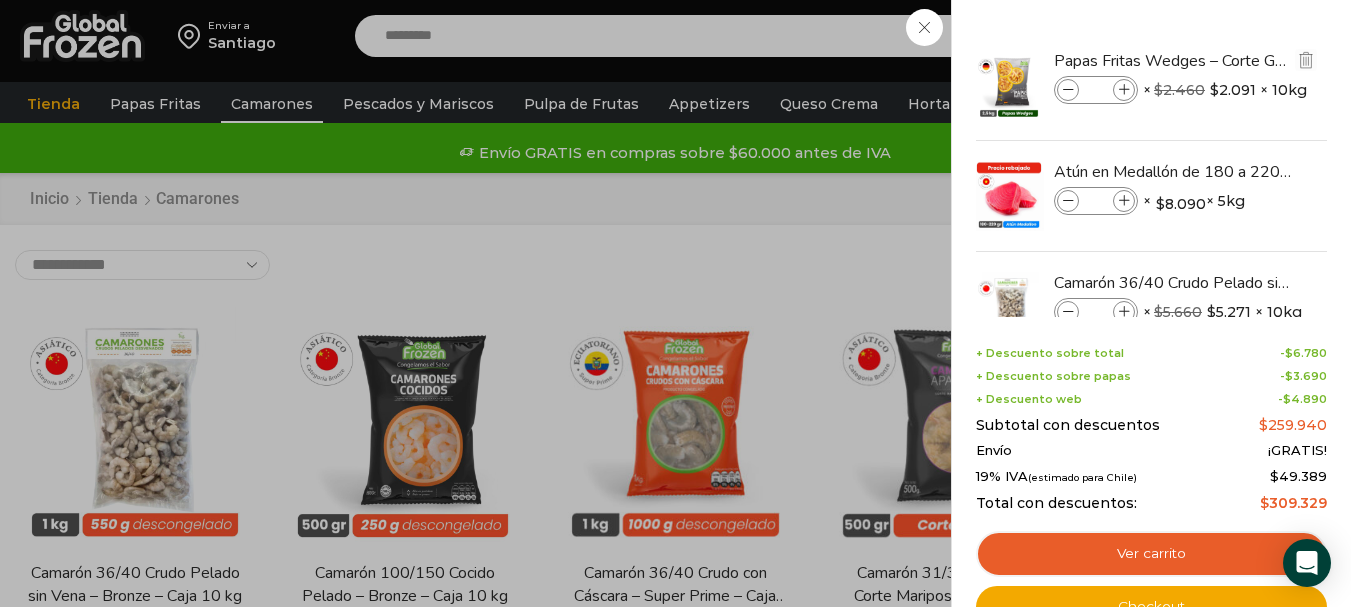 type on "*" 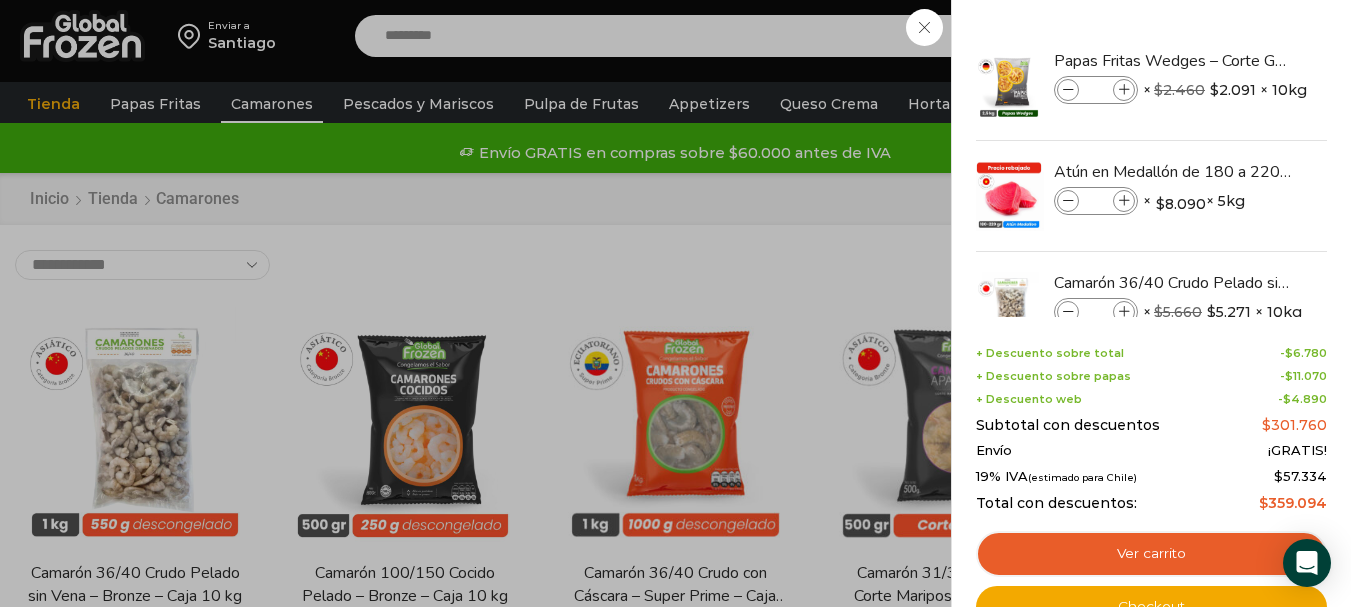 click on "8
Carrito
8
8
Shopping Cart" at bounding box center (1281, 36) 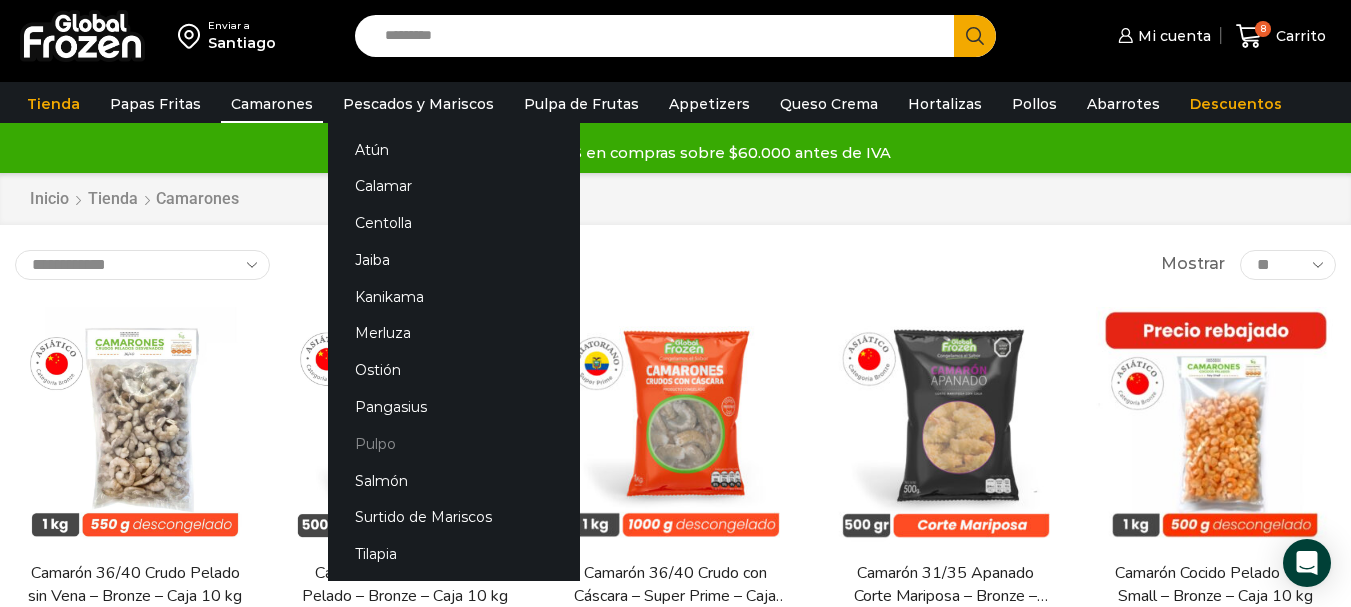 click on "Pulpo" at bounding box center [454, 443] 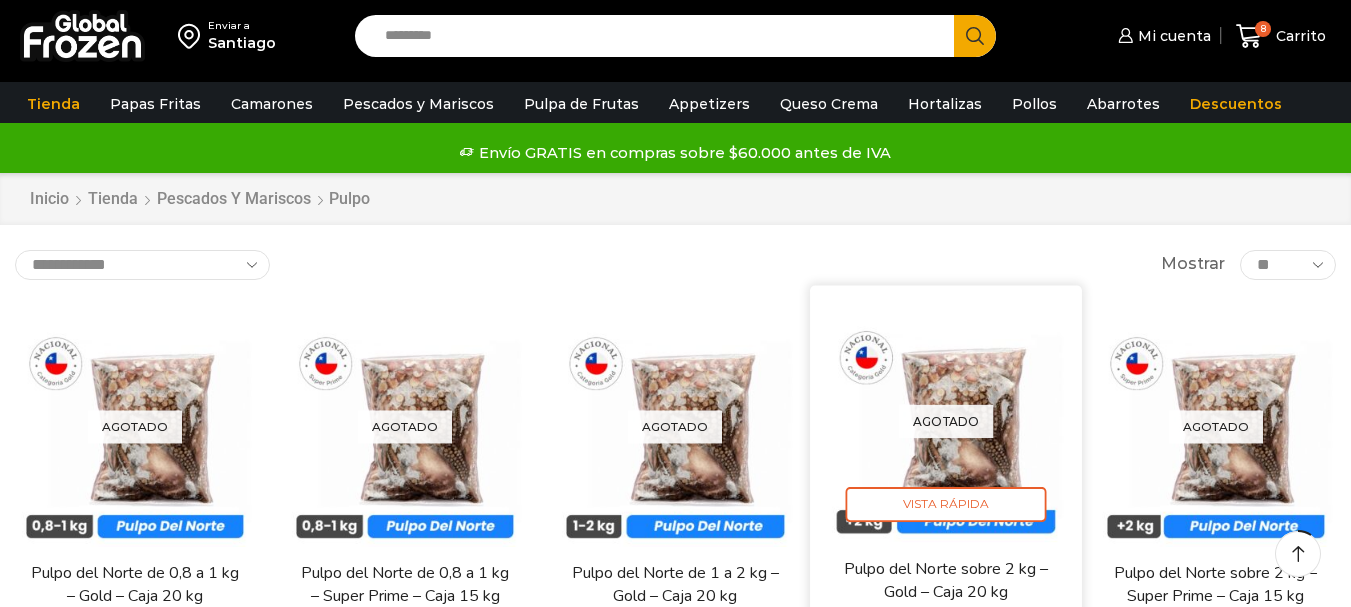scroll, scrollTop: 300, scrollLeft: 0, axis: vertical 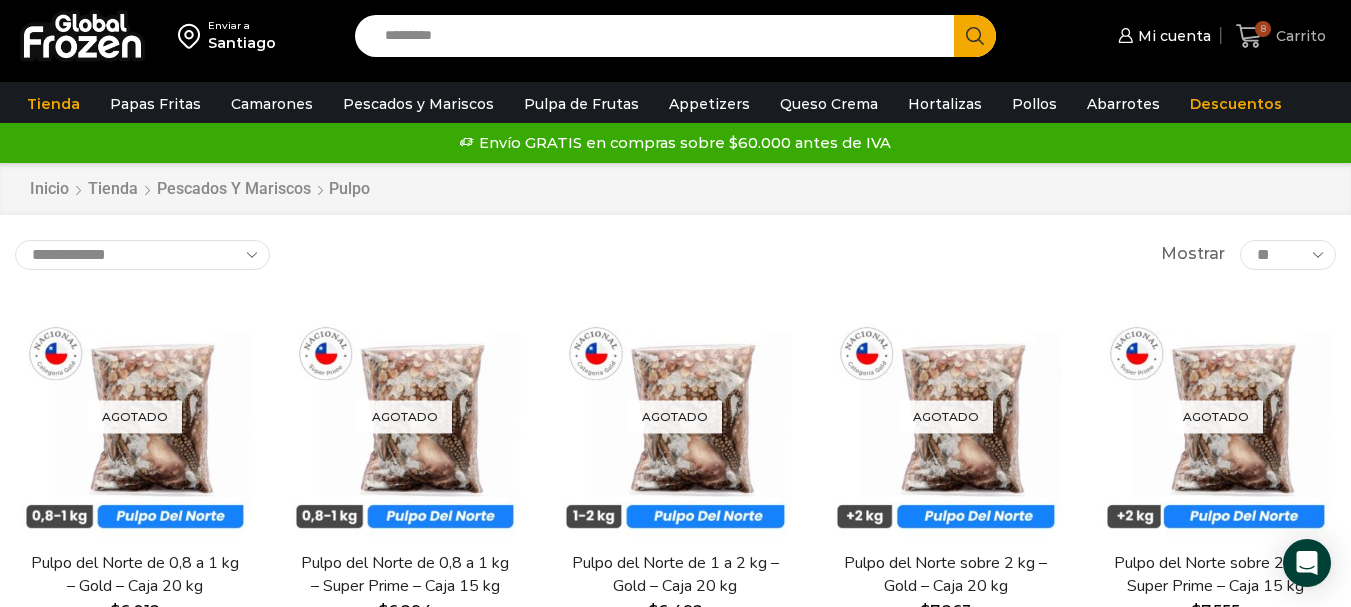 click on "8
Carrito" at bounding box center [1281, 36] 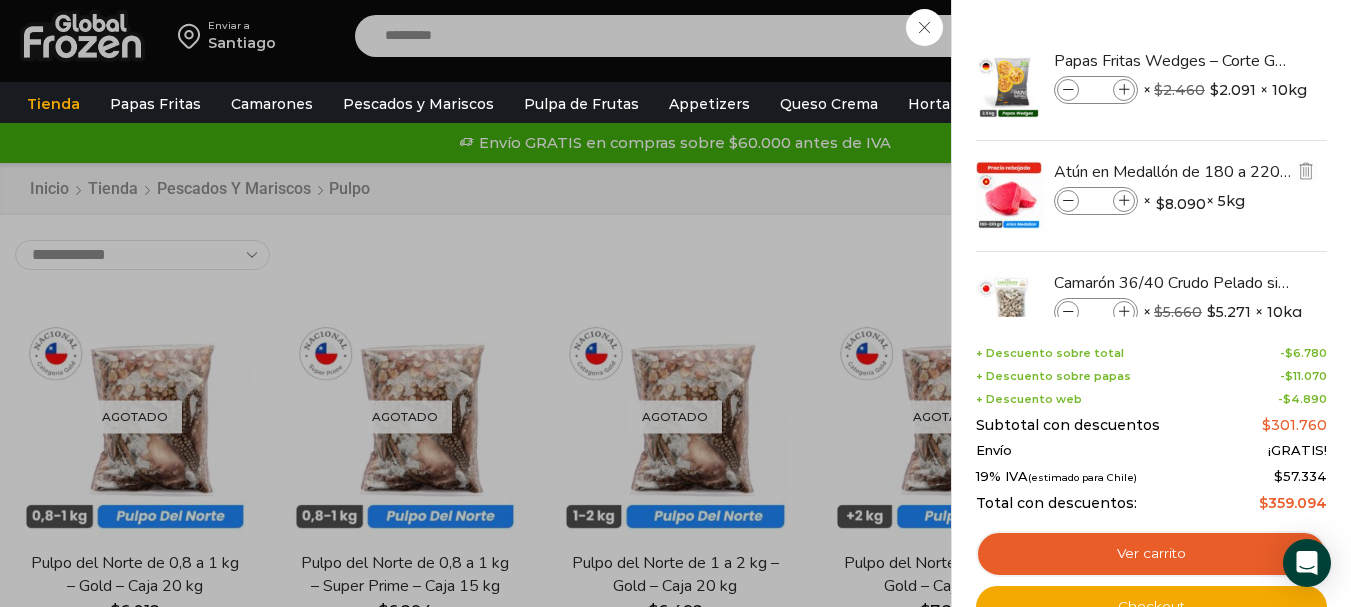 scroll, scrollTop: 60, scrollLeft: 0, axis: vertical 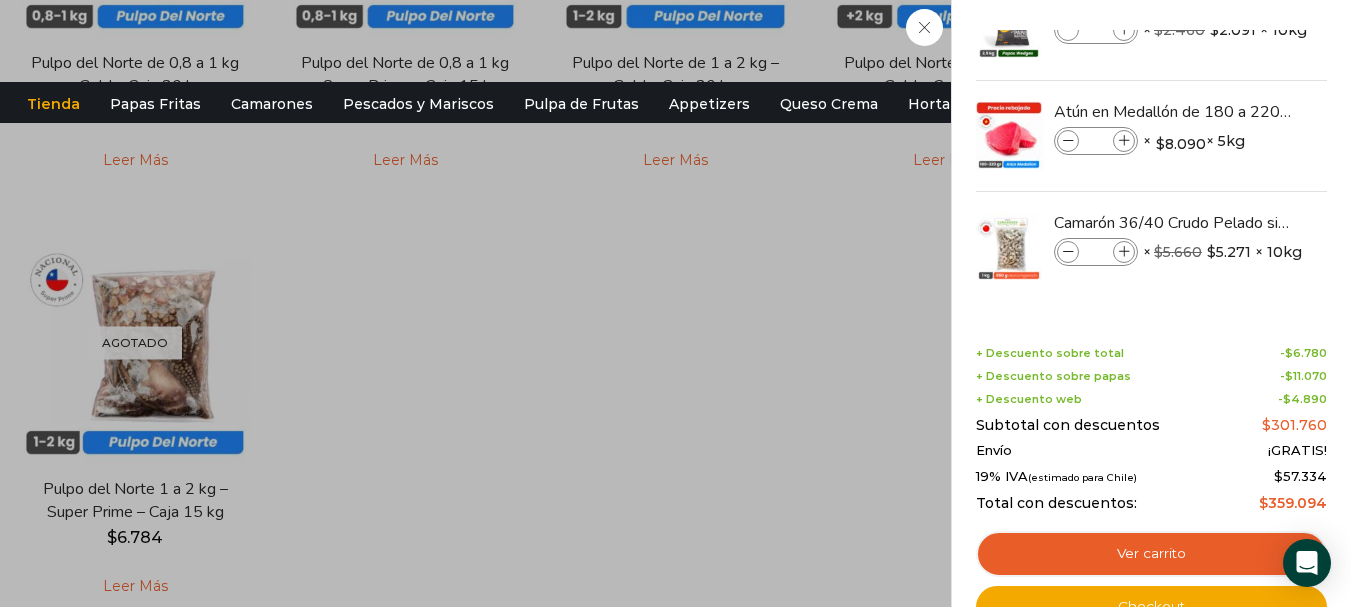 drag, startPoint x: 1328, startPoint y: 234, endPoint x: 1327, endPoint y: 248, distance: 14.035668 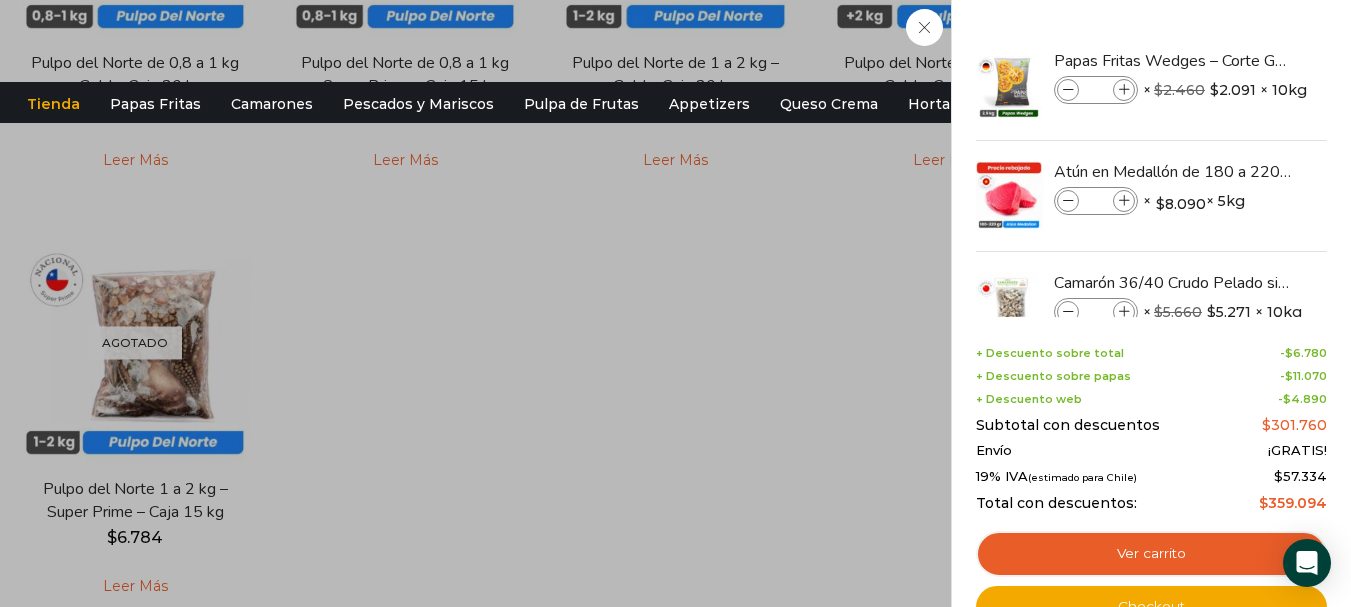 scroll, scrollTop: 60, scrollLeft: 0, axis: vertical 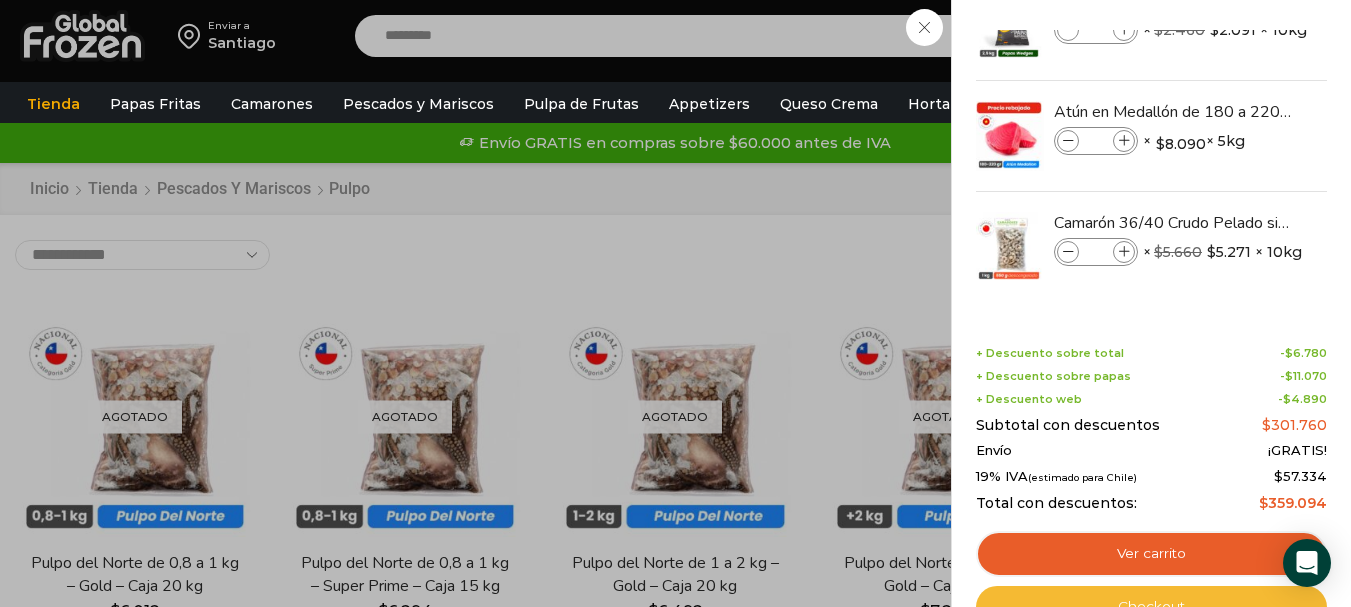 click on "Checkout" at bounding box center (1151, 607) 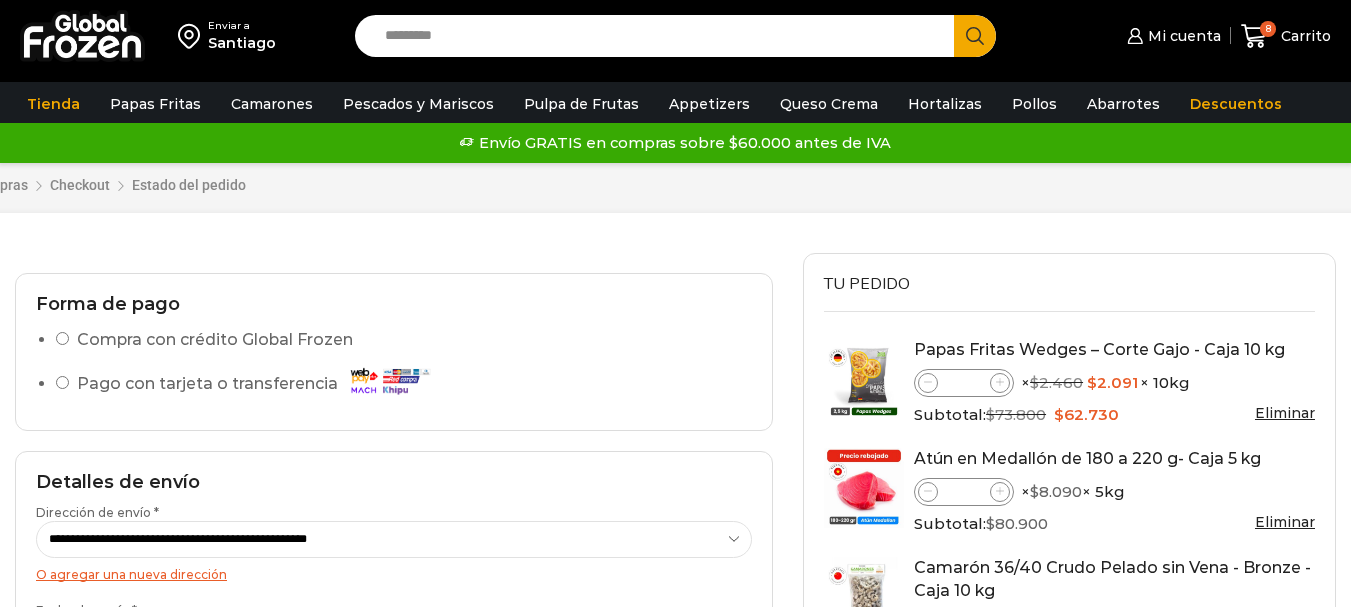 scroll, scrollTop: 0, scrollLeft: 0, axis: both 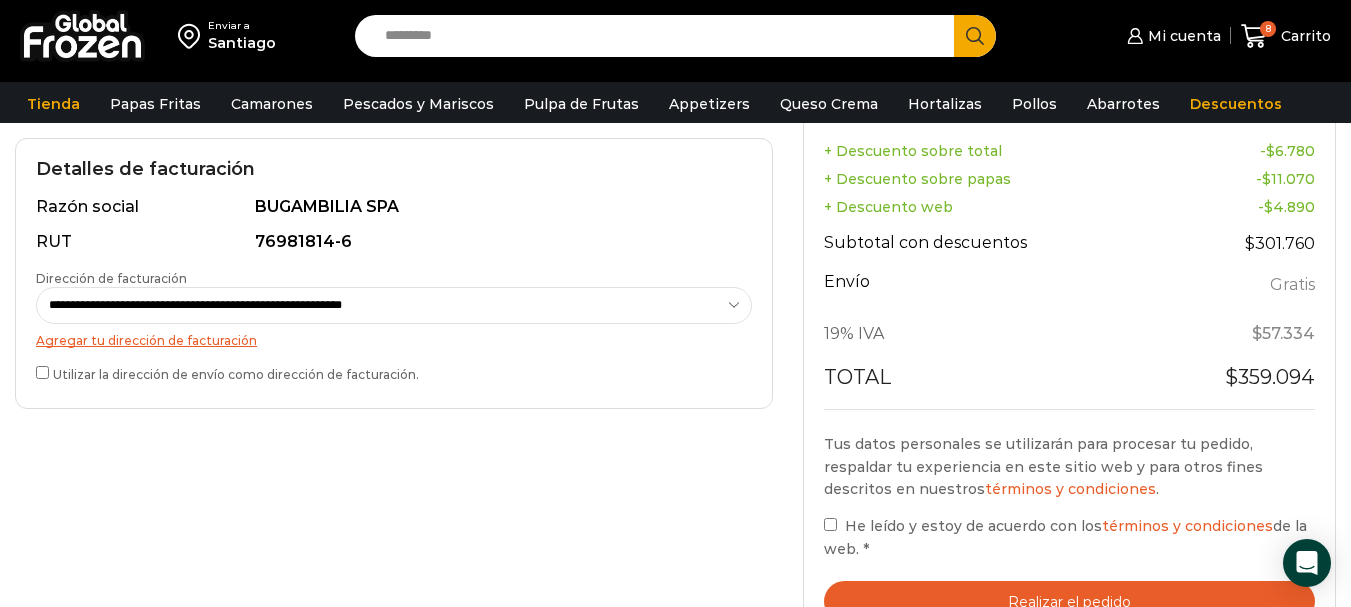 click on "Realizar el pedido" at bounding box center [1069, 601] 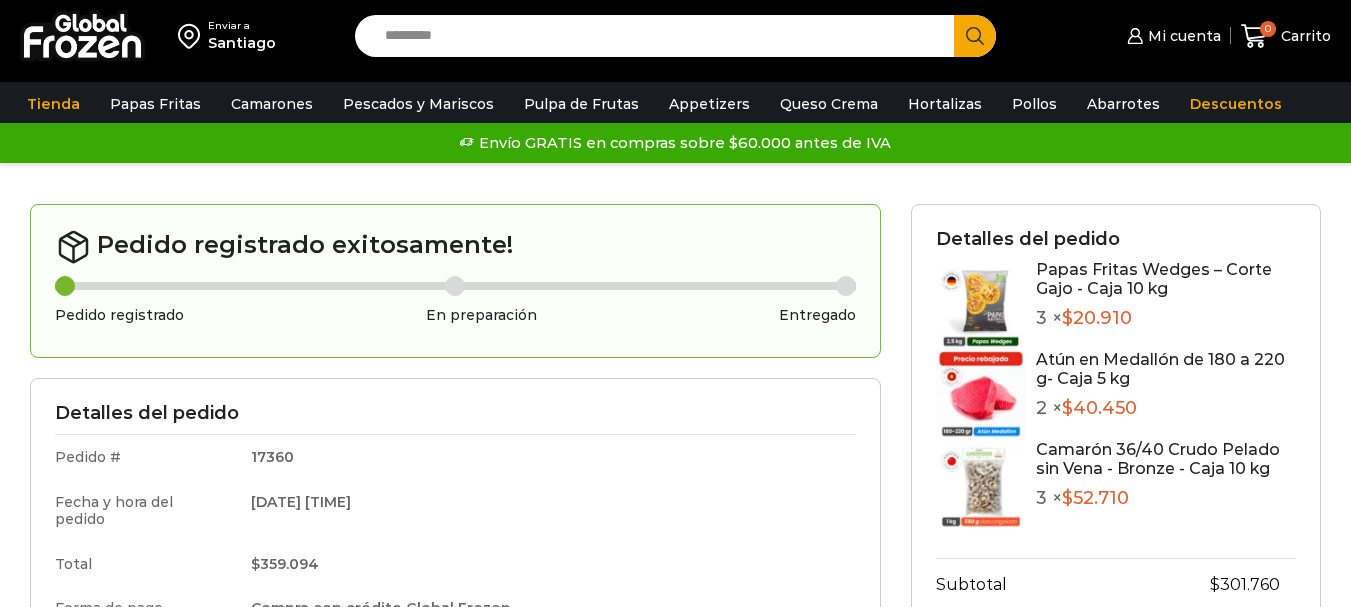 scroll, scrollTop: 0, scrollLeft: 0, axis: both 